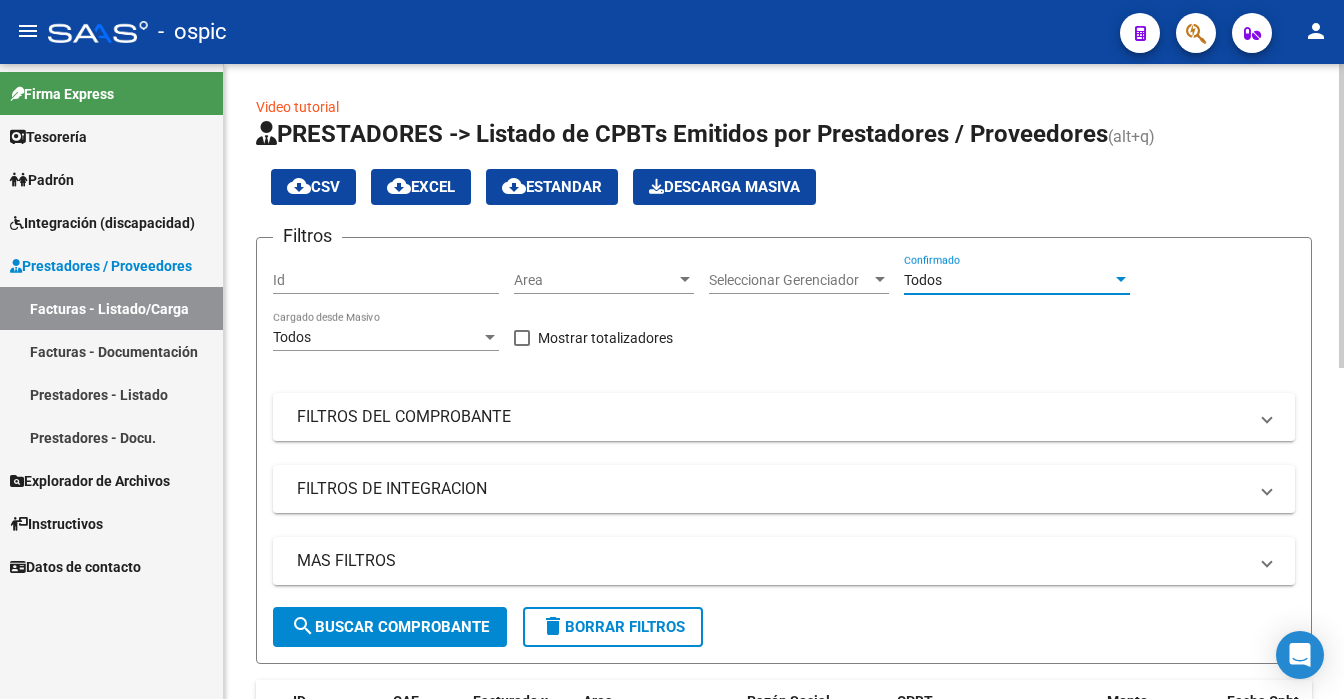 click on "search  Buscar Comprobante" 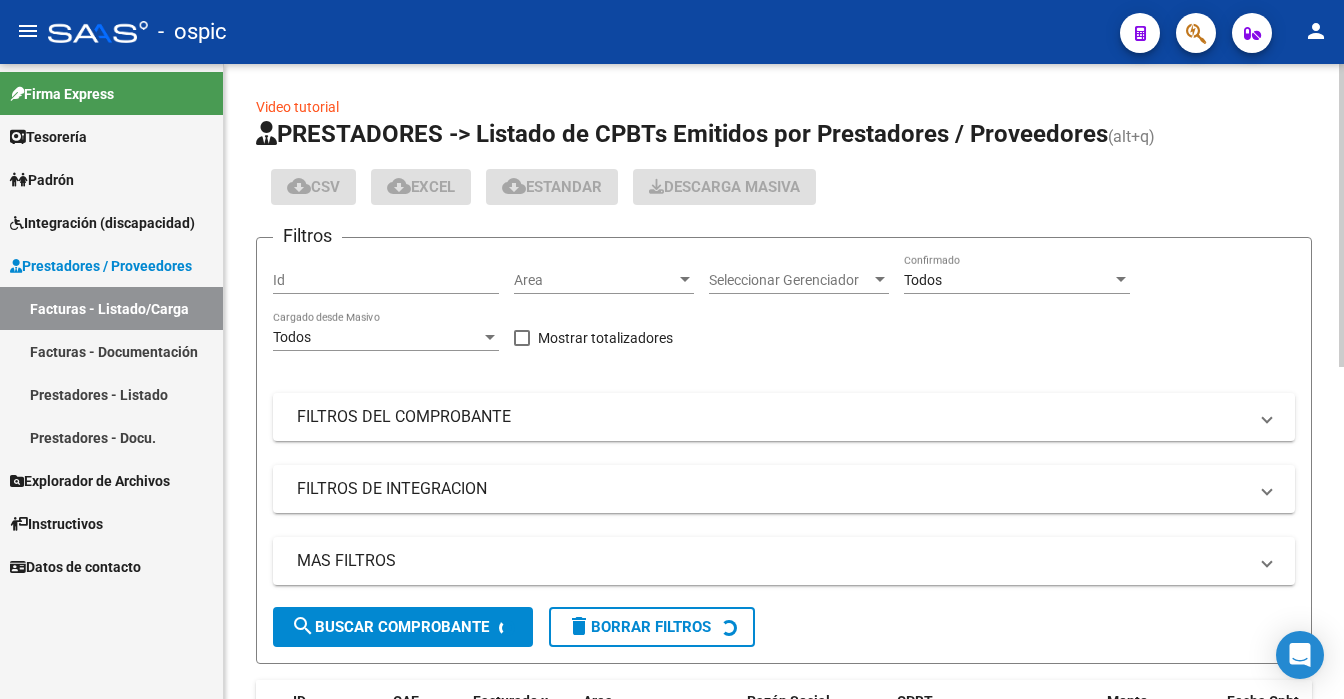 scroll, scrollTop: 0, scrollLeft: 0, axis: both 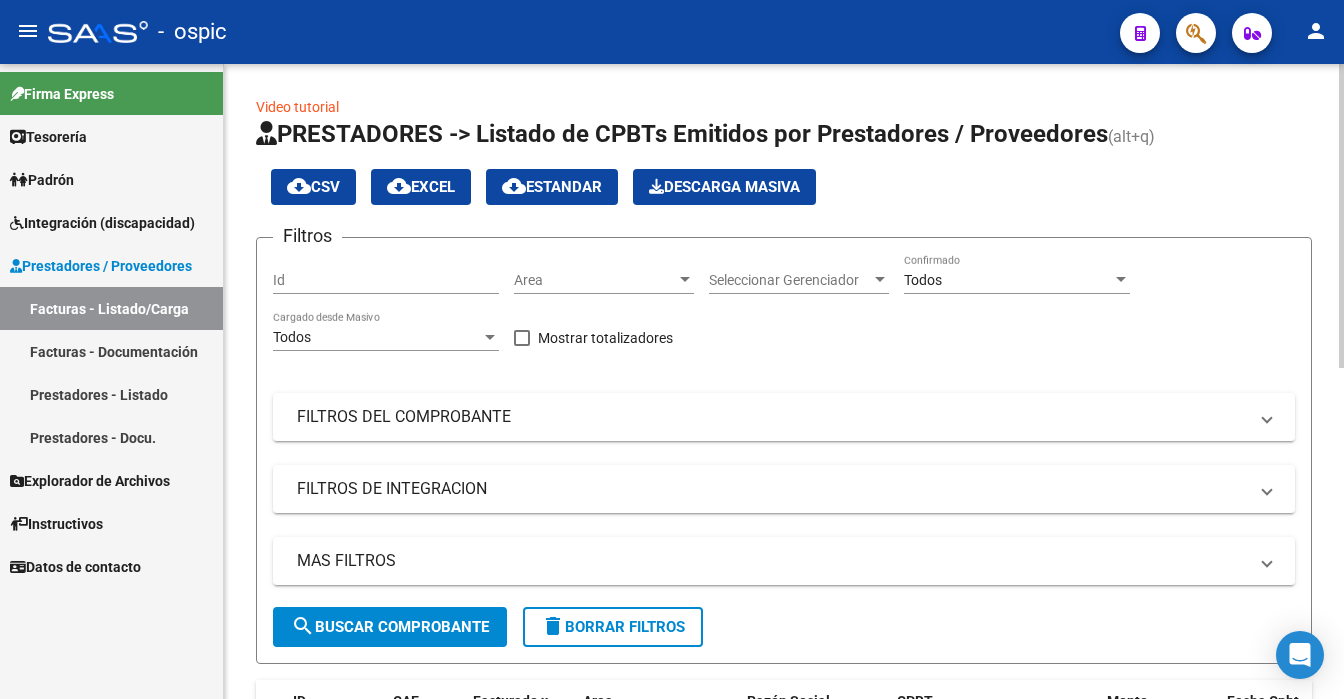 click 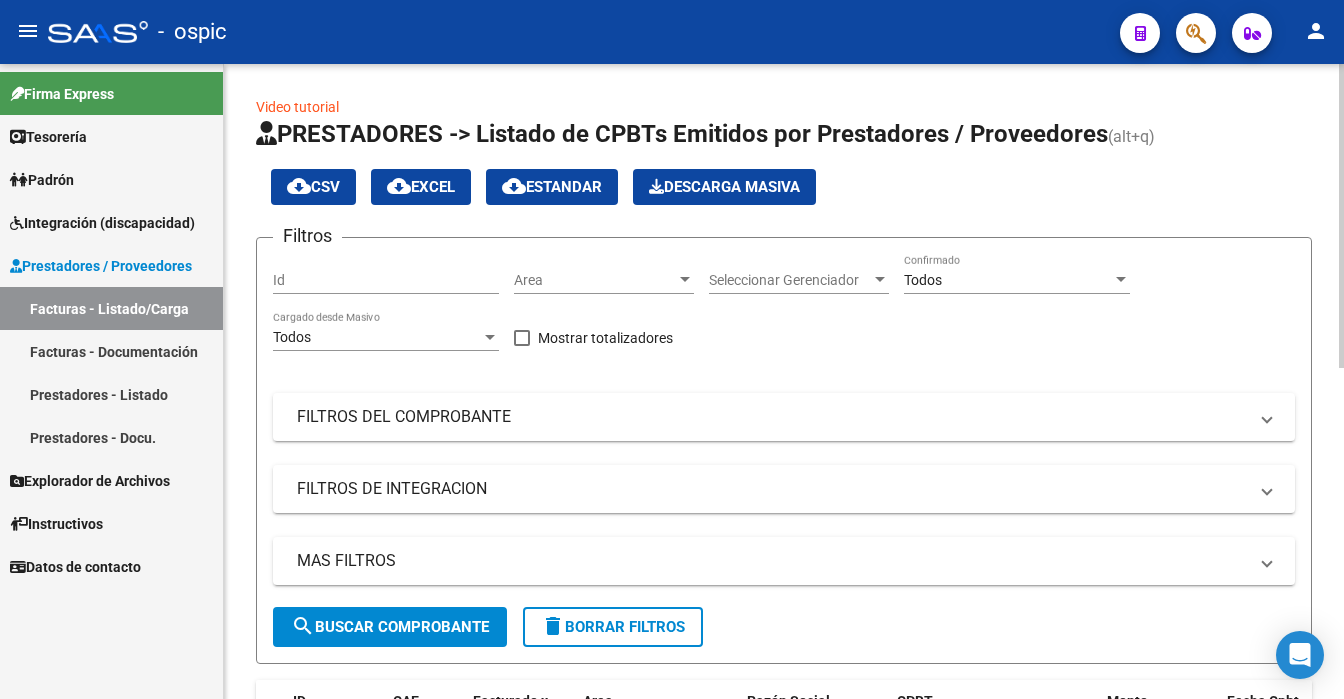 scroll, scrollTop: 634, scrollLeft: 0, axis: vertical 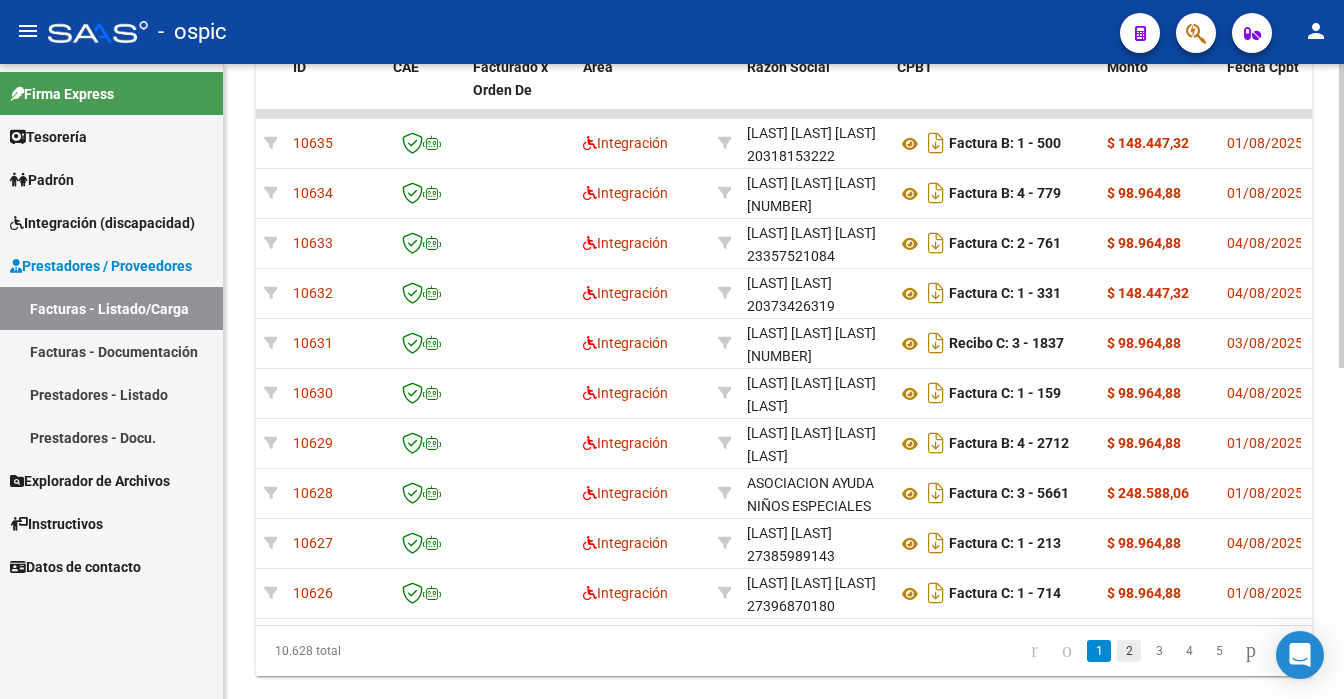 click on "2" 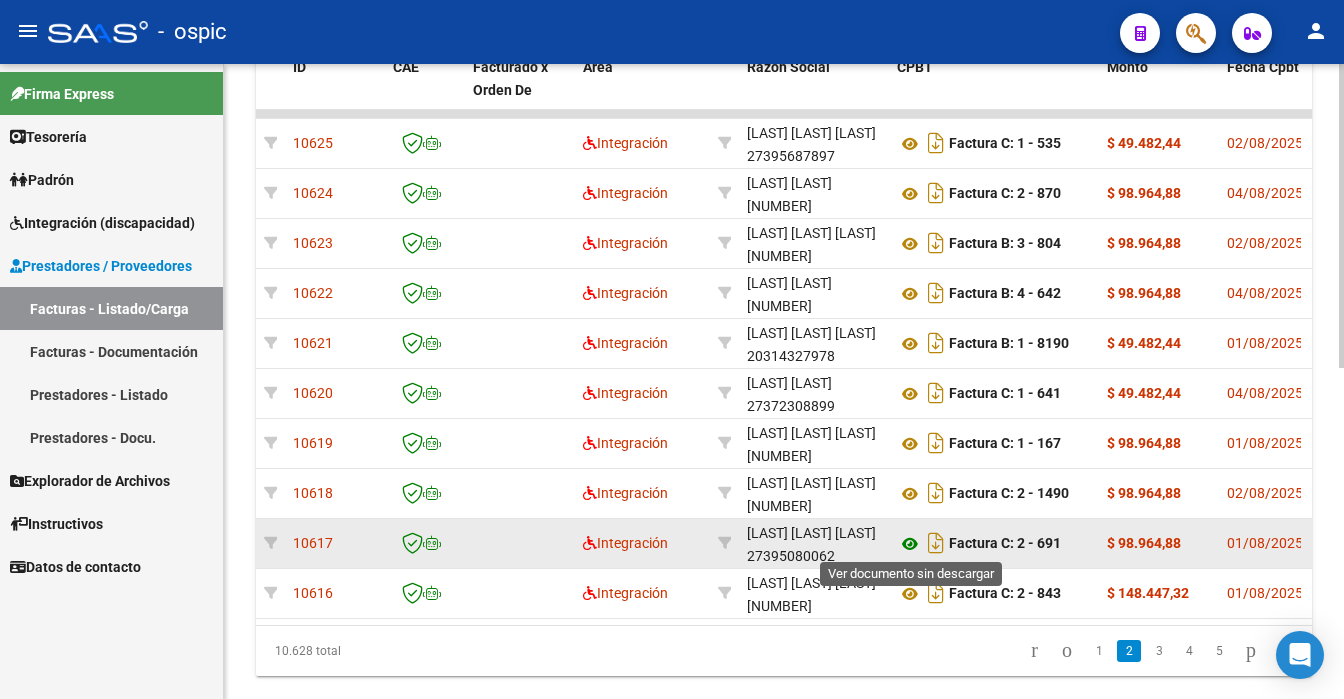 click 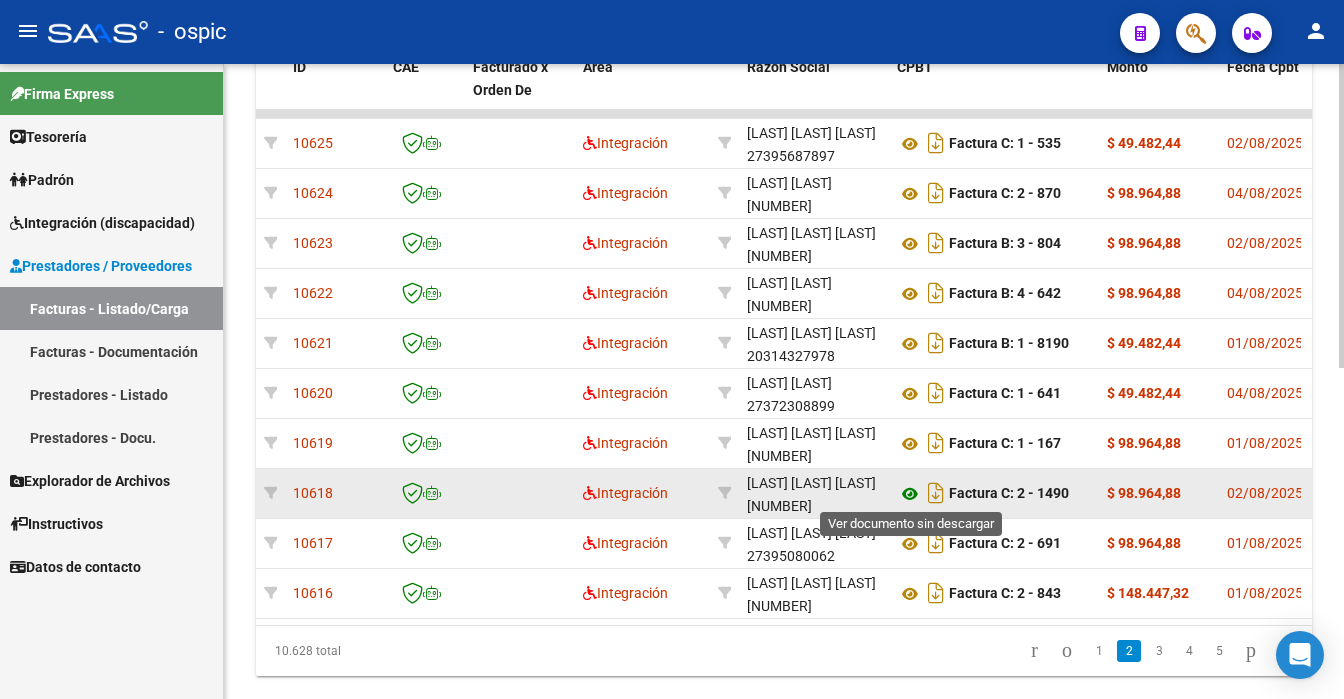 click 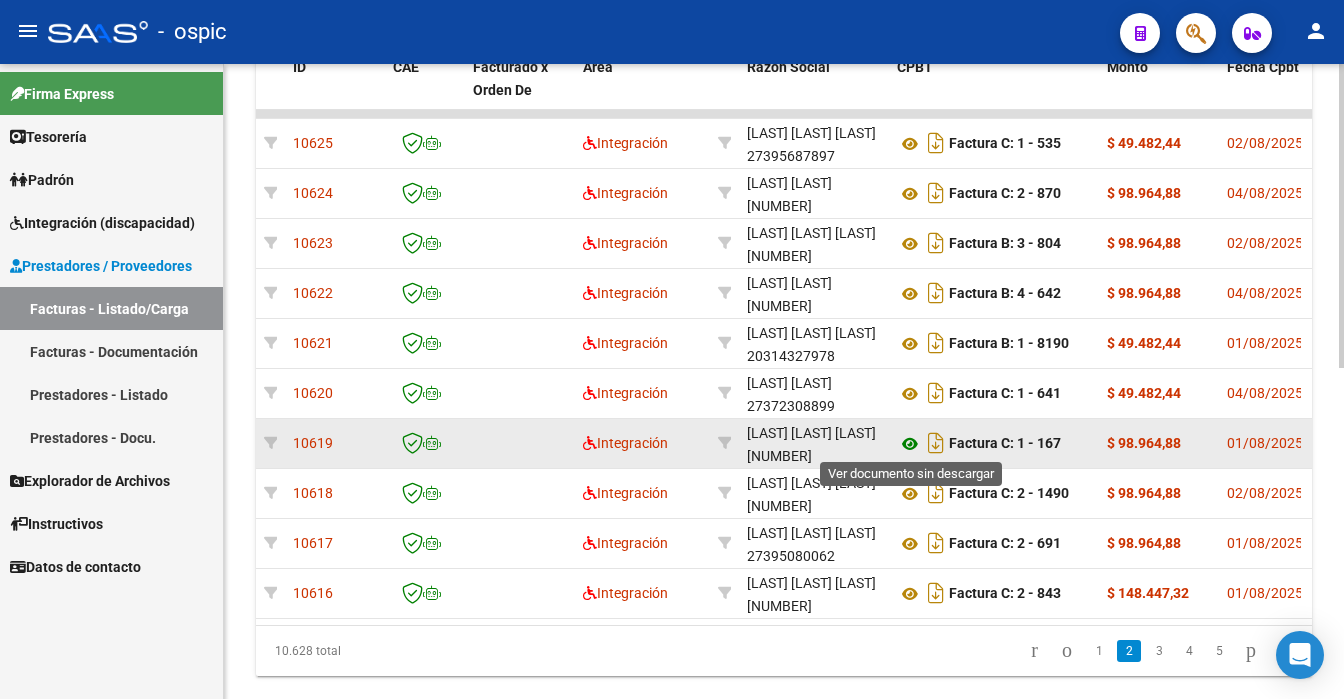 click 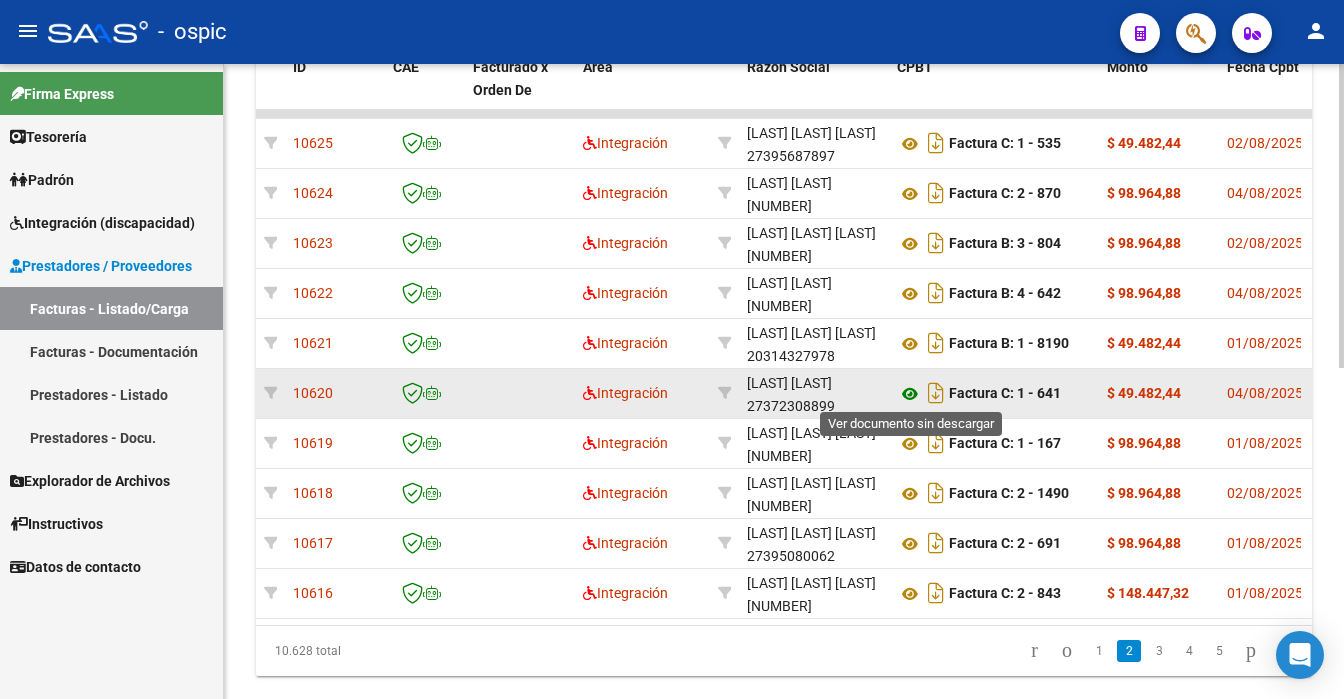 click 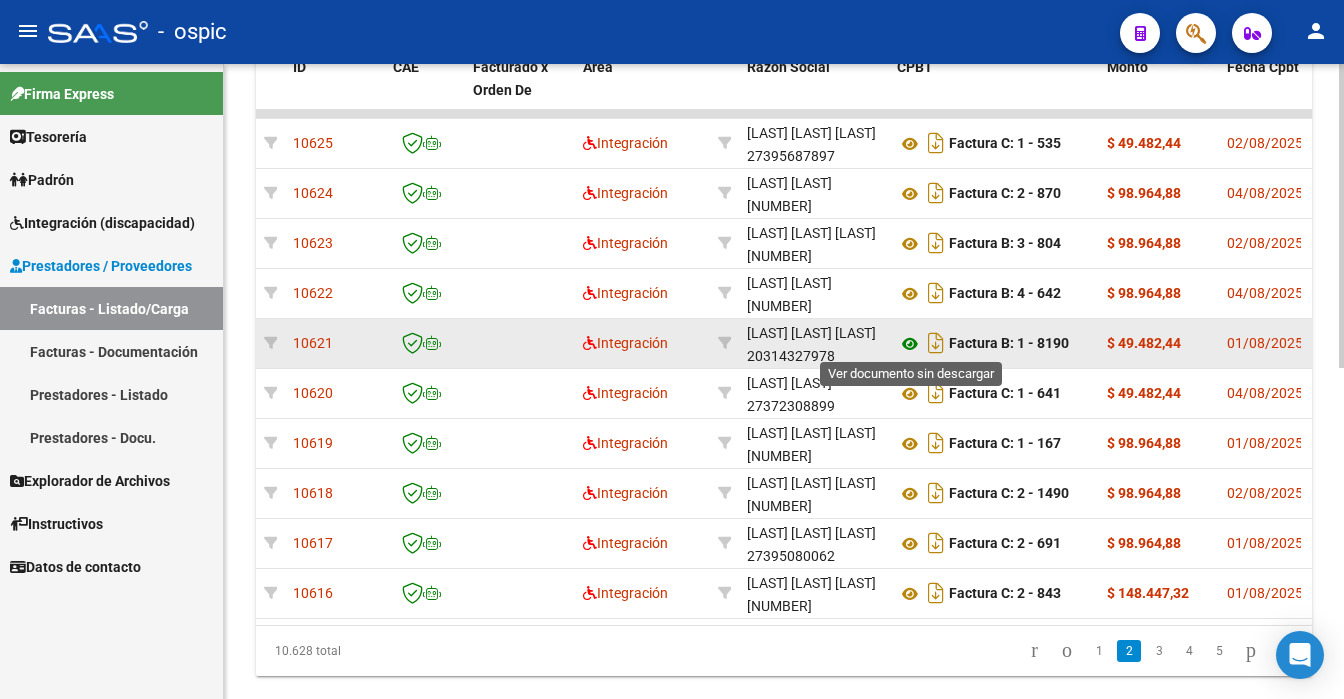 click 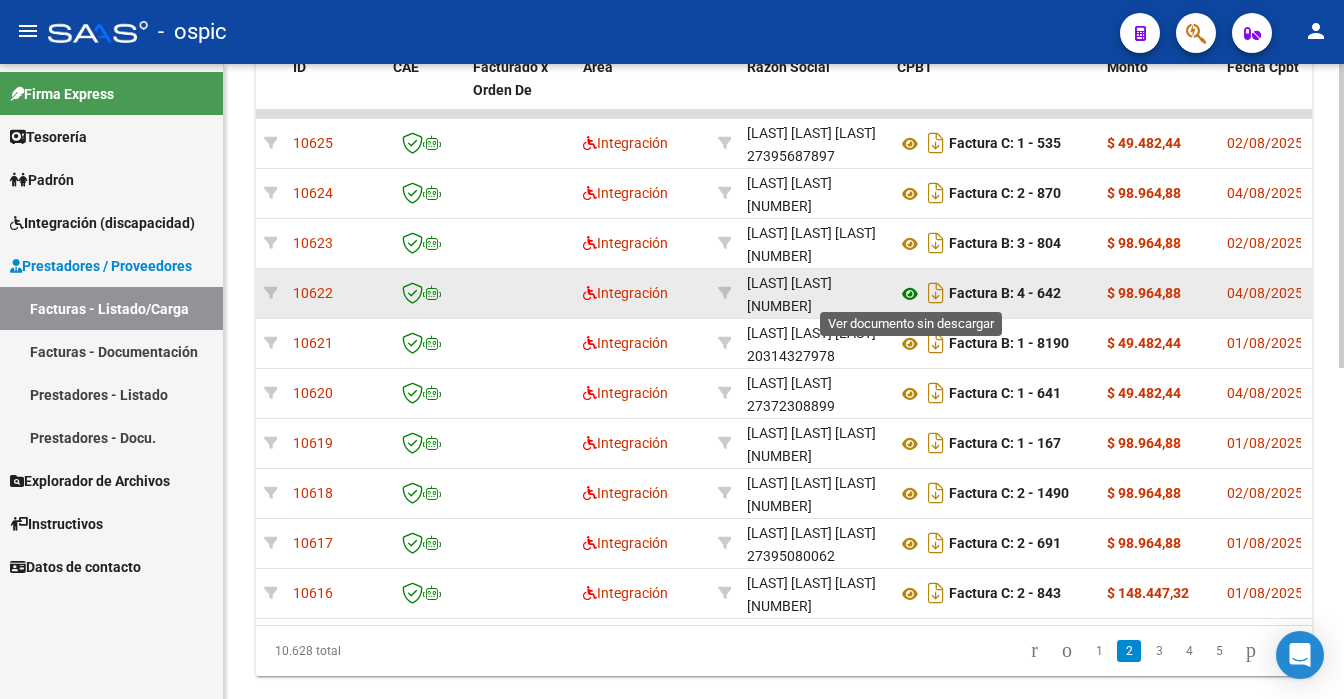 click 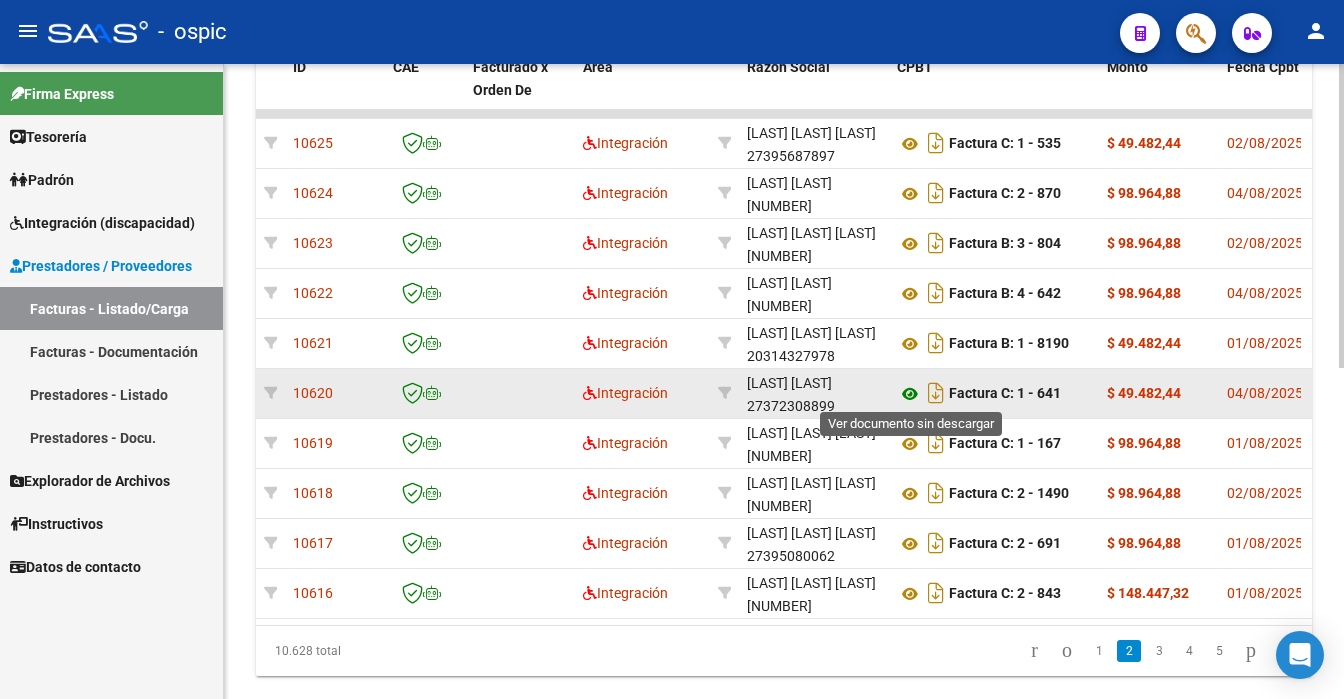 click 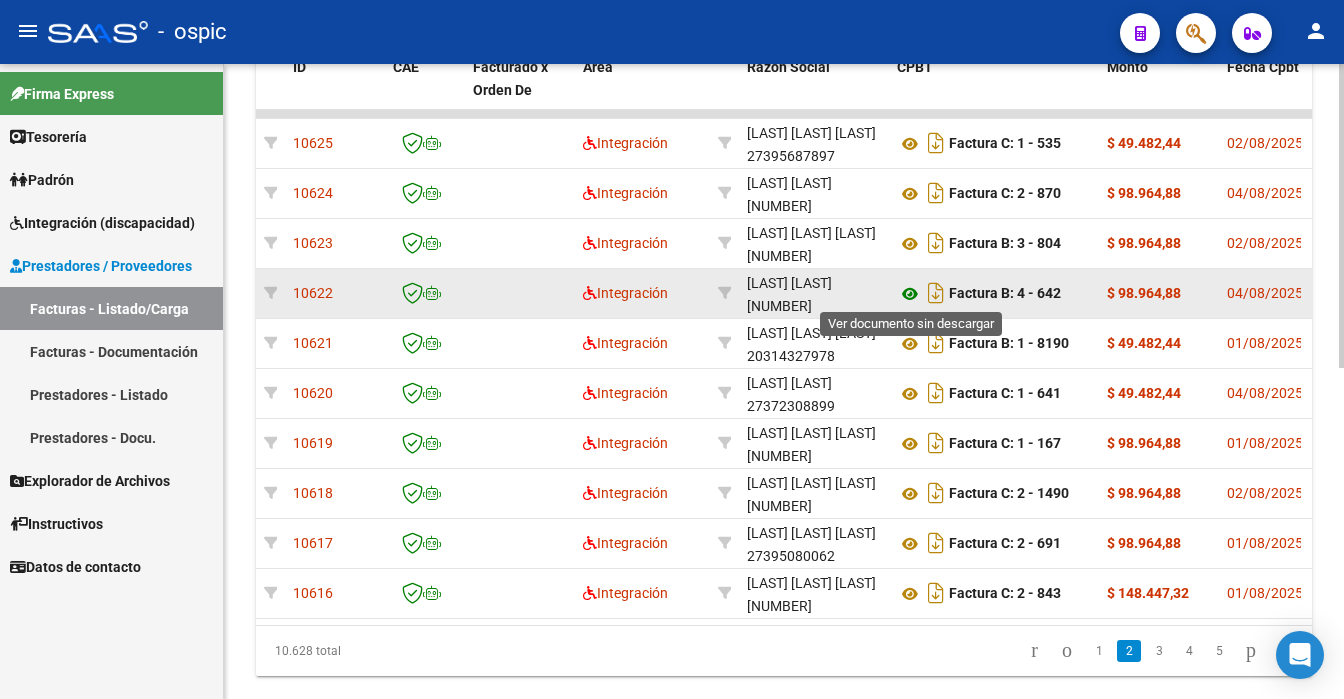 click 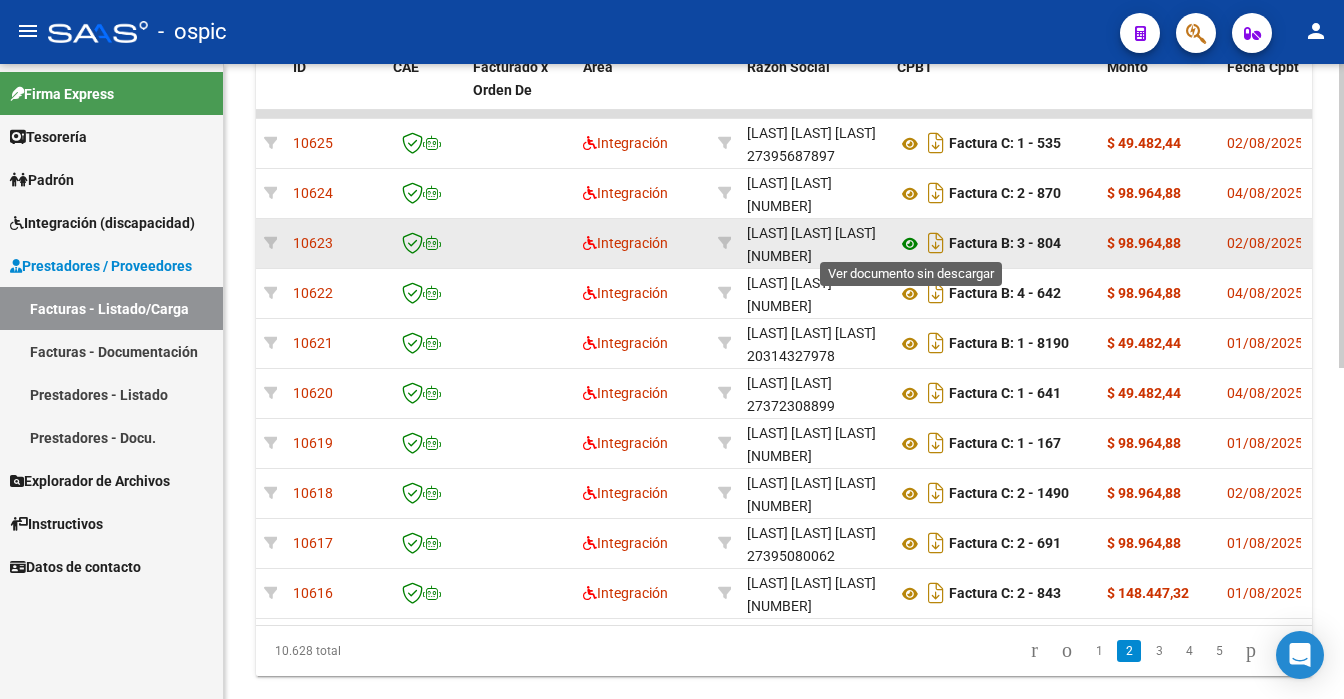 click 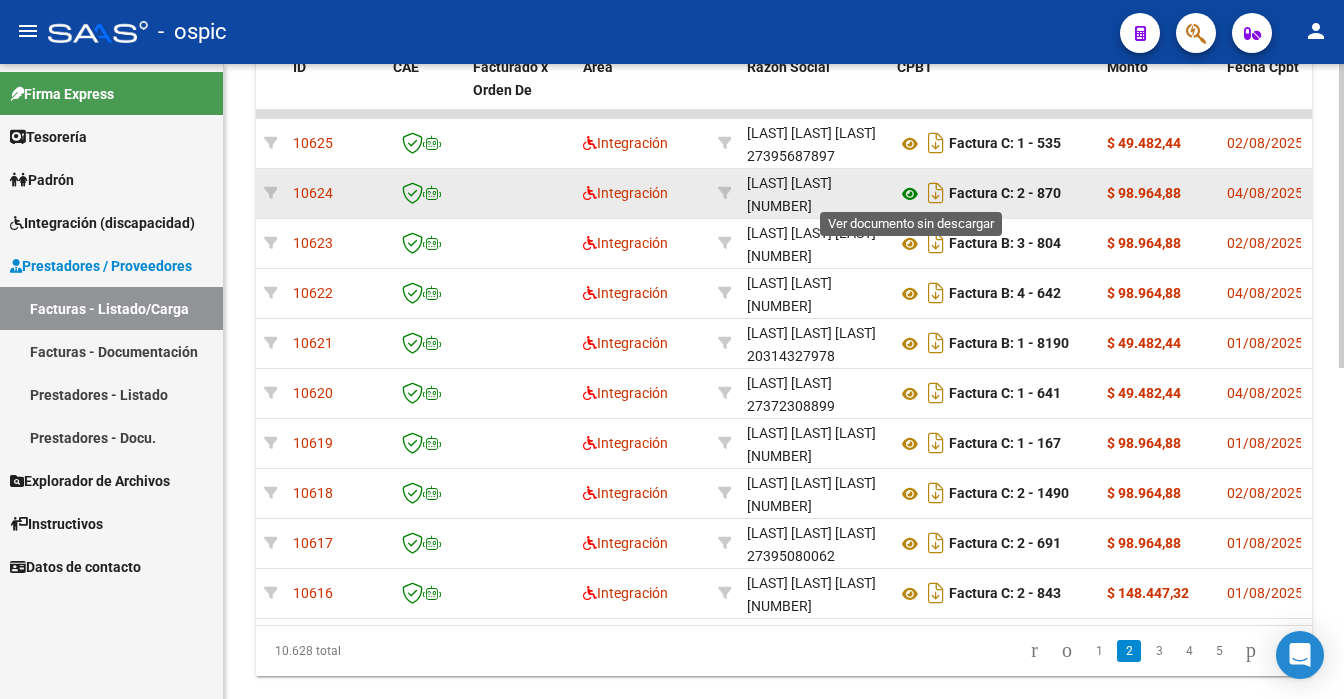click 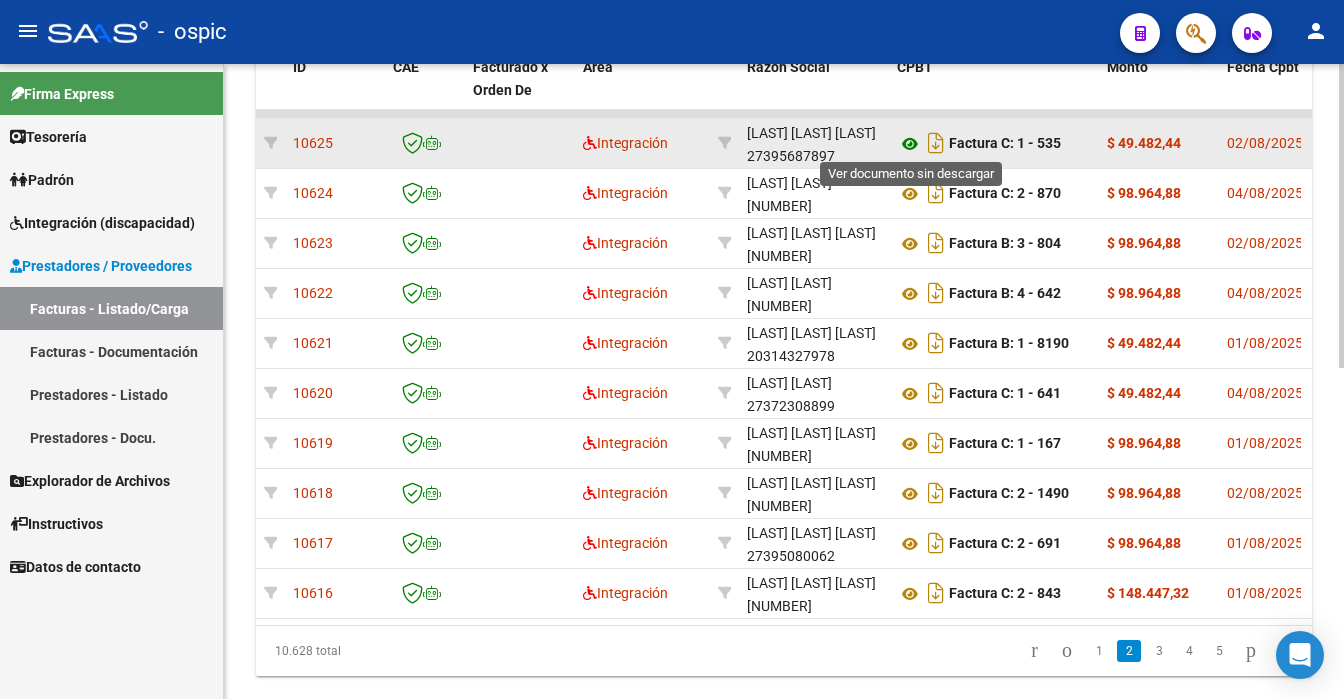 click 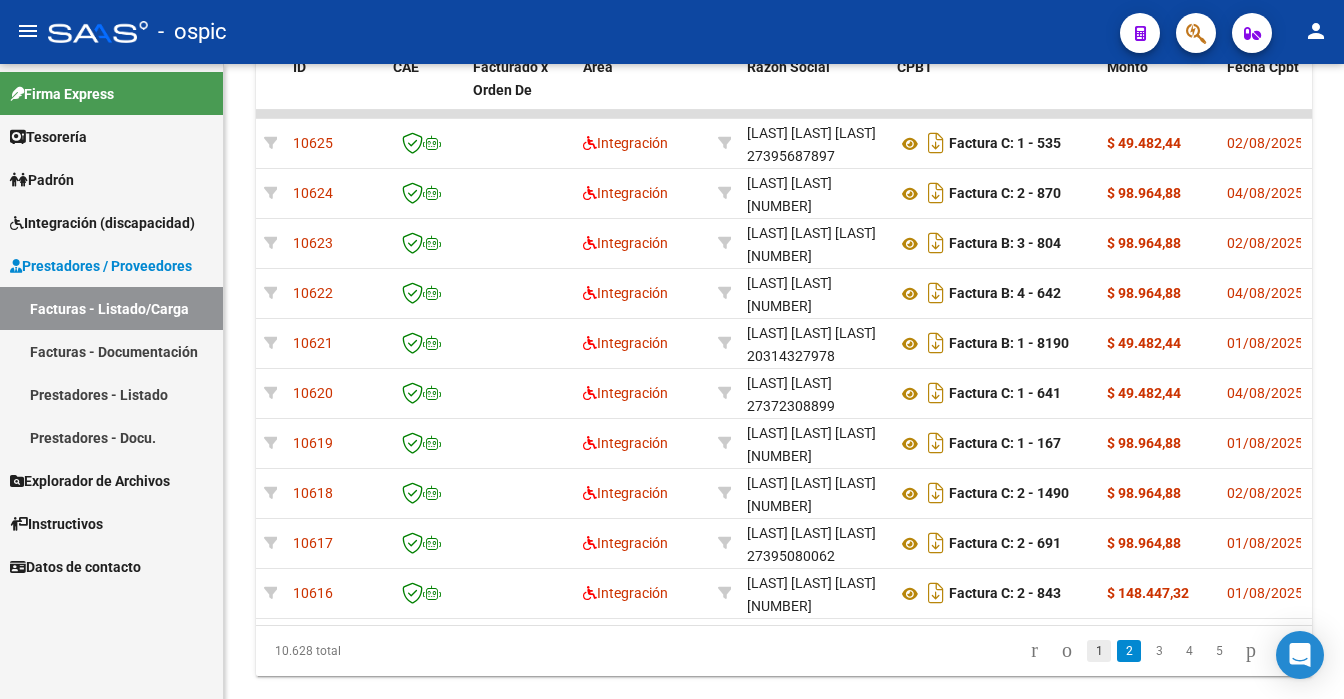 click on "1" 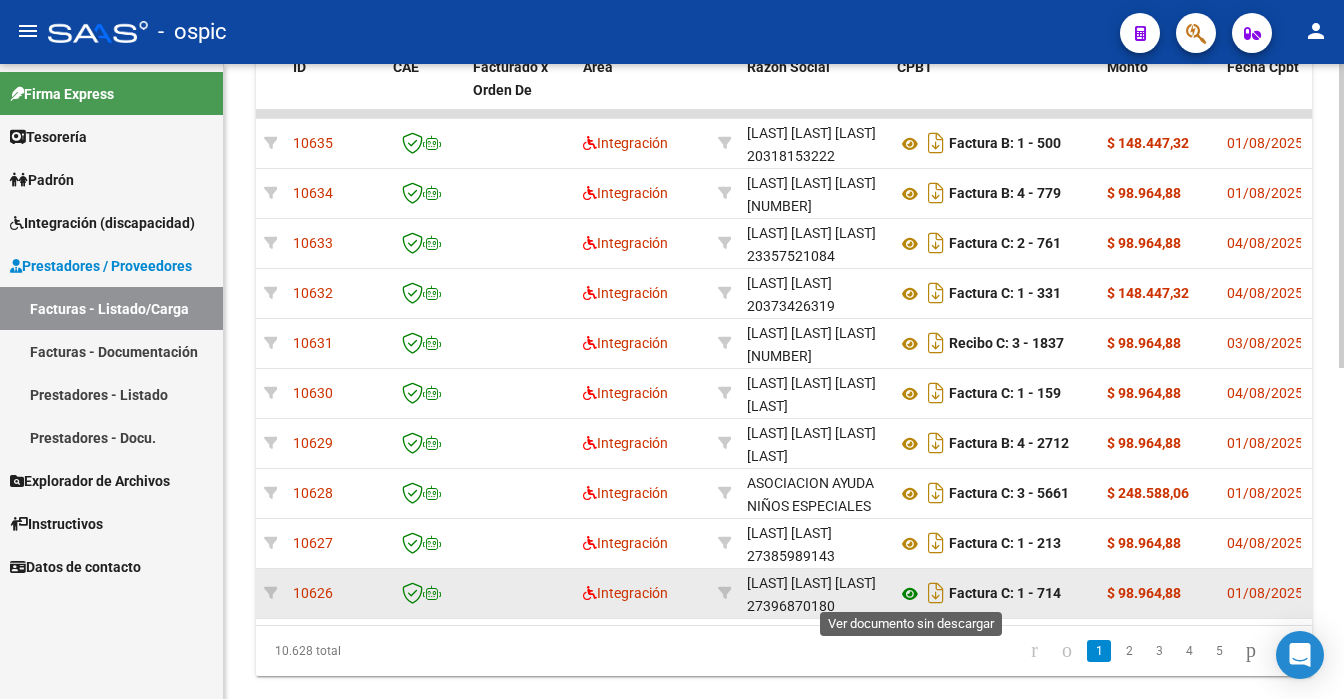 click 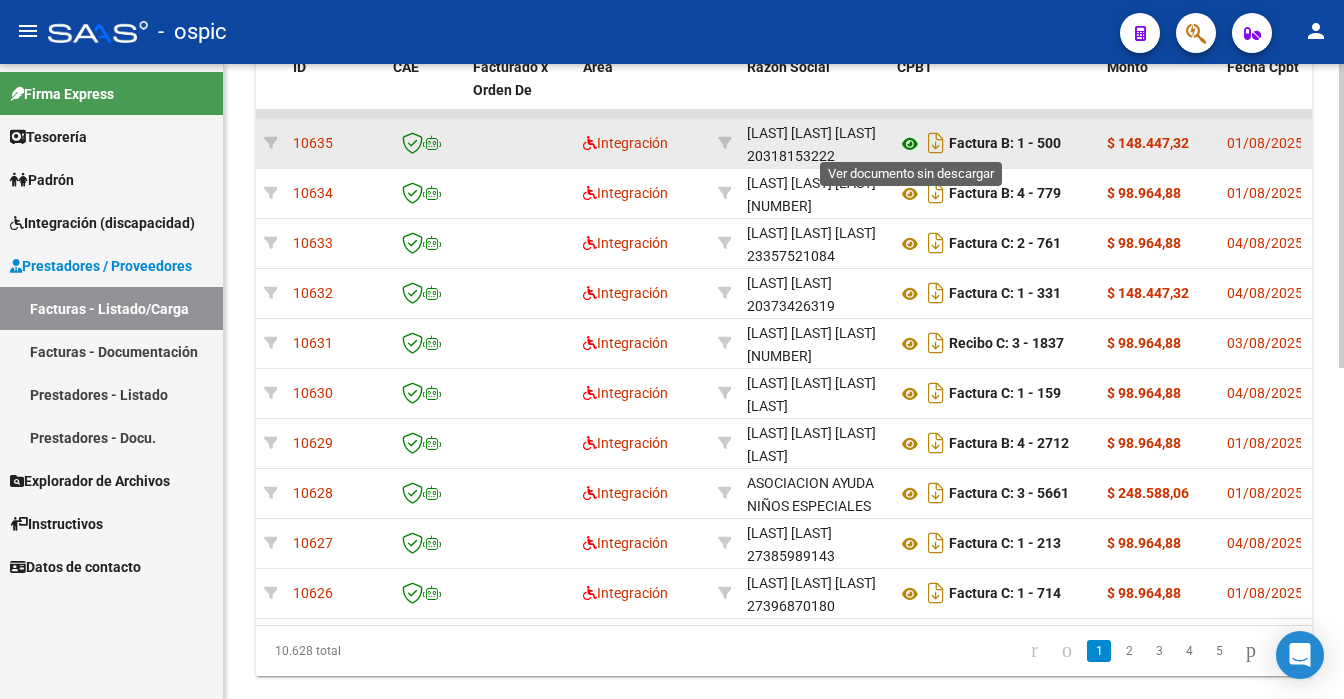 click 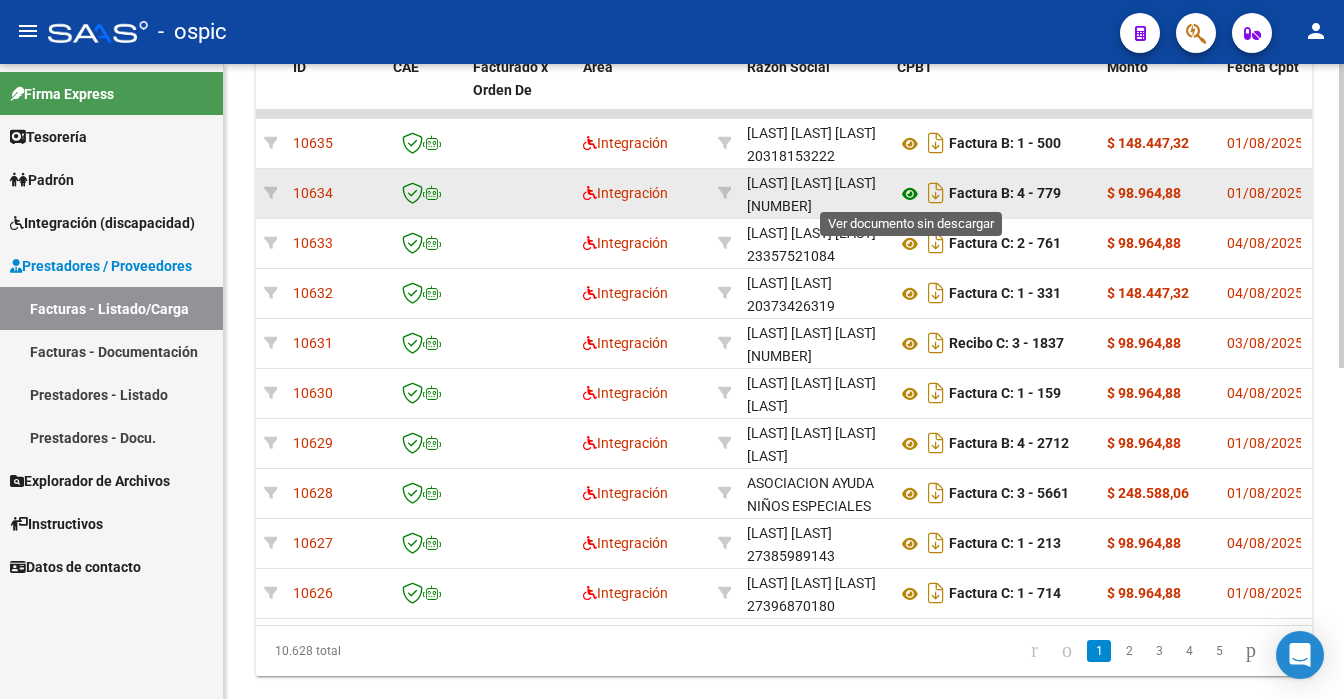 click 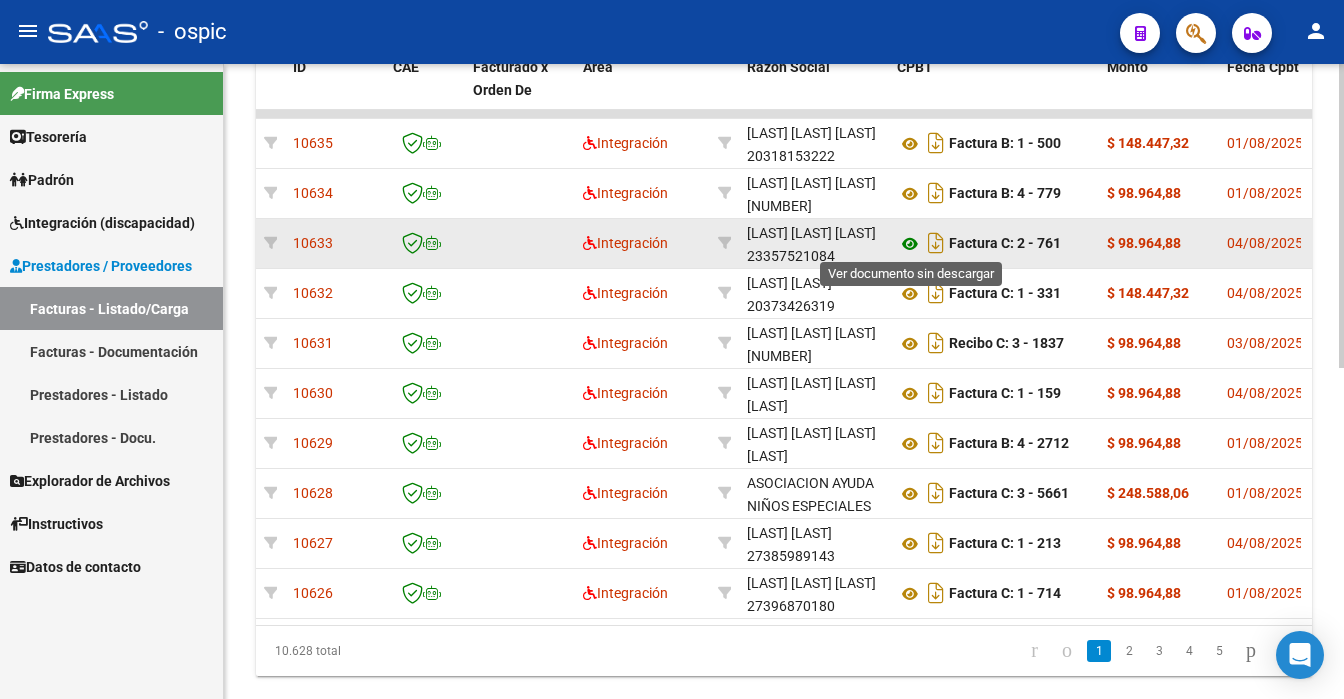 click 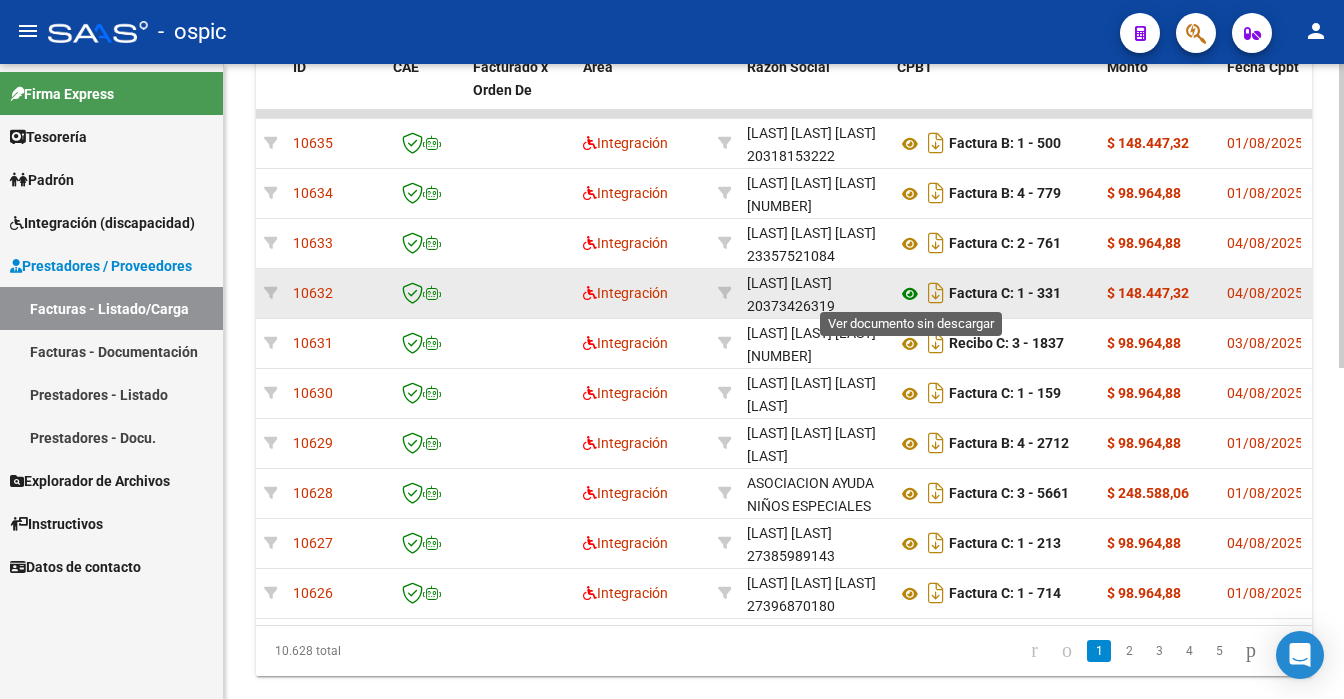 click 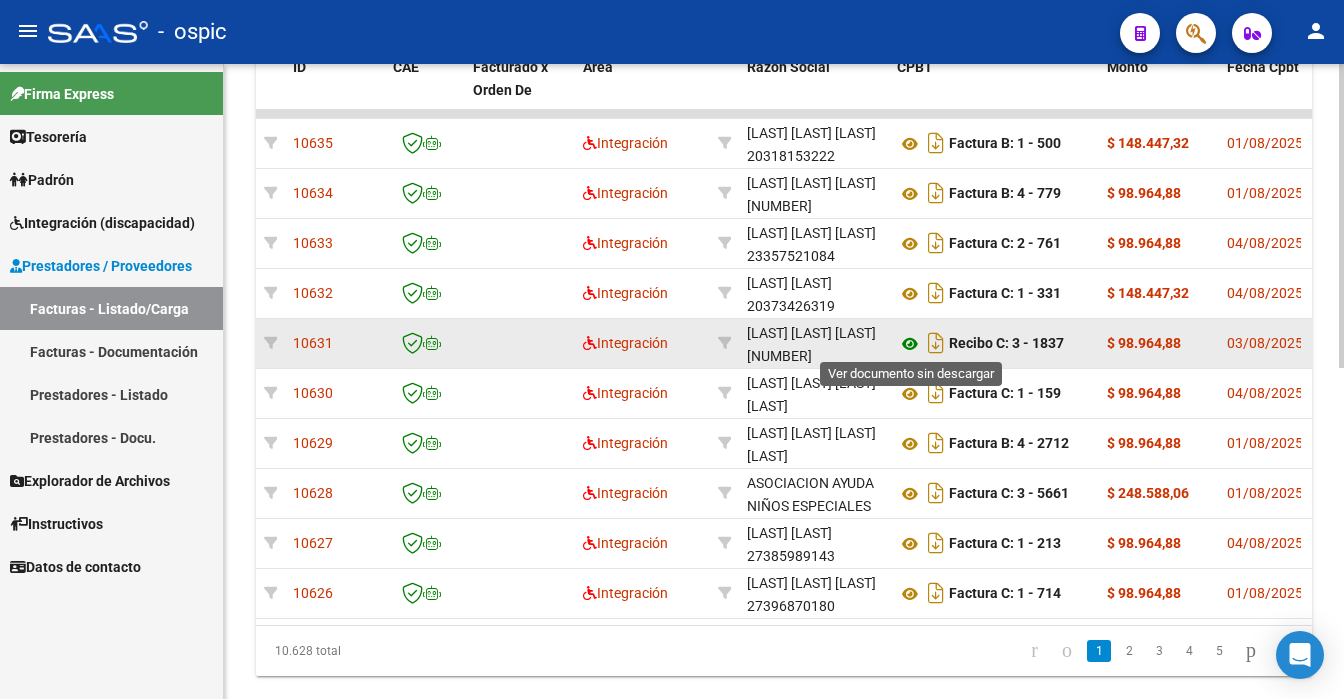 click 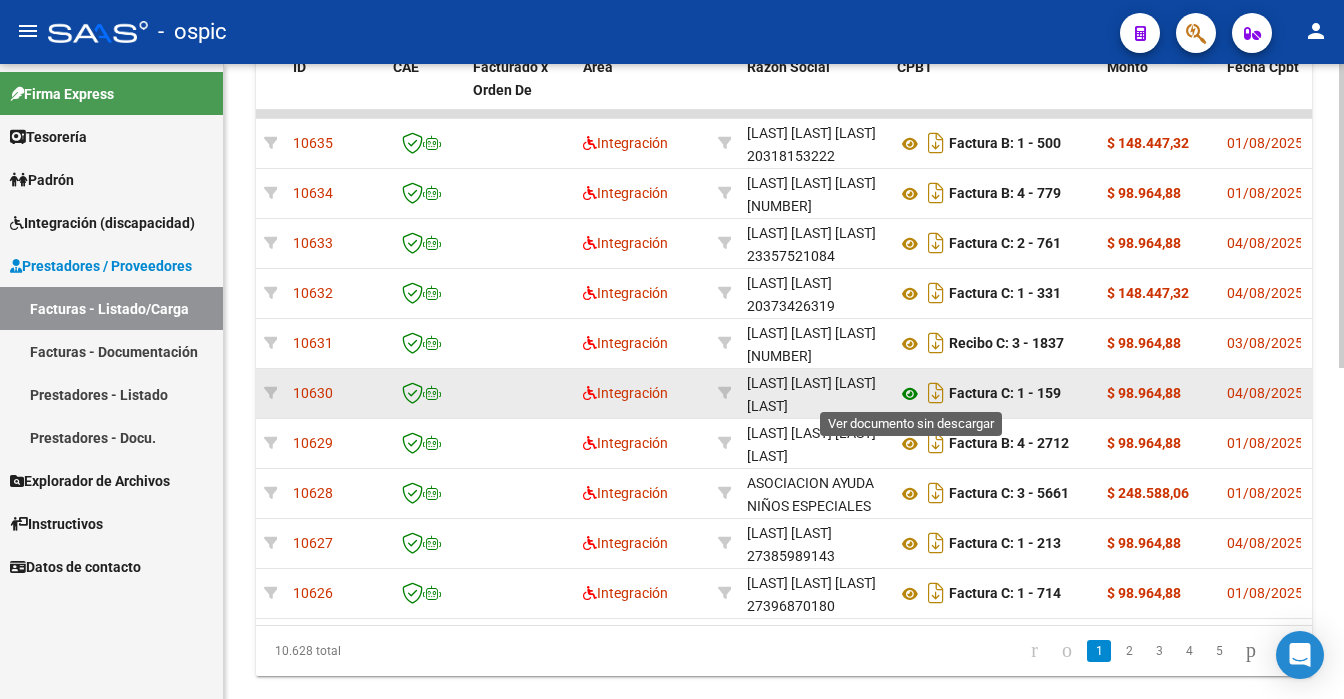 click 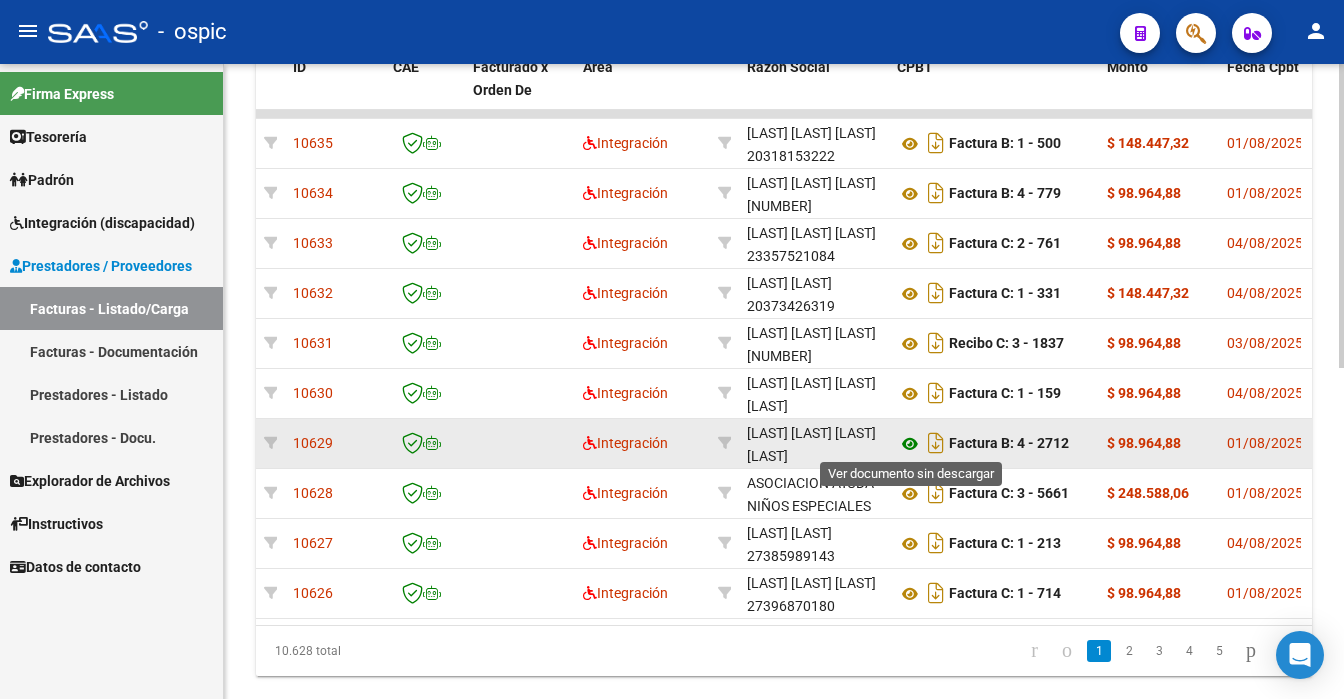 click 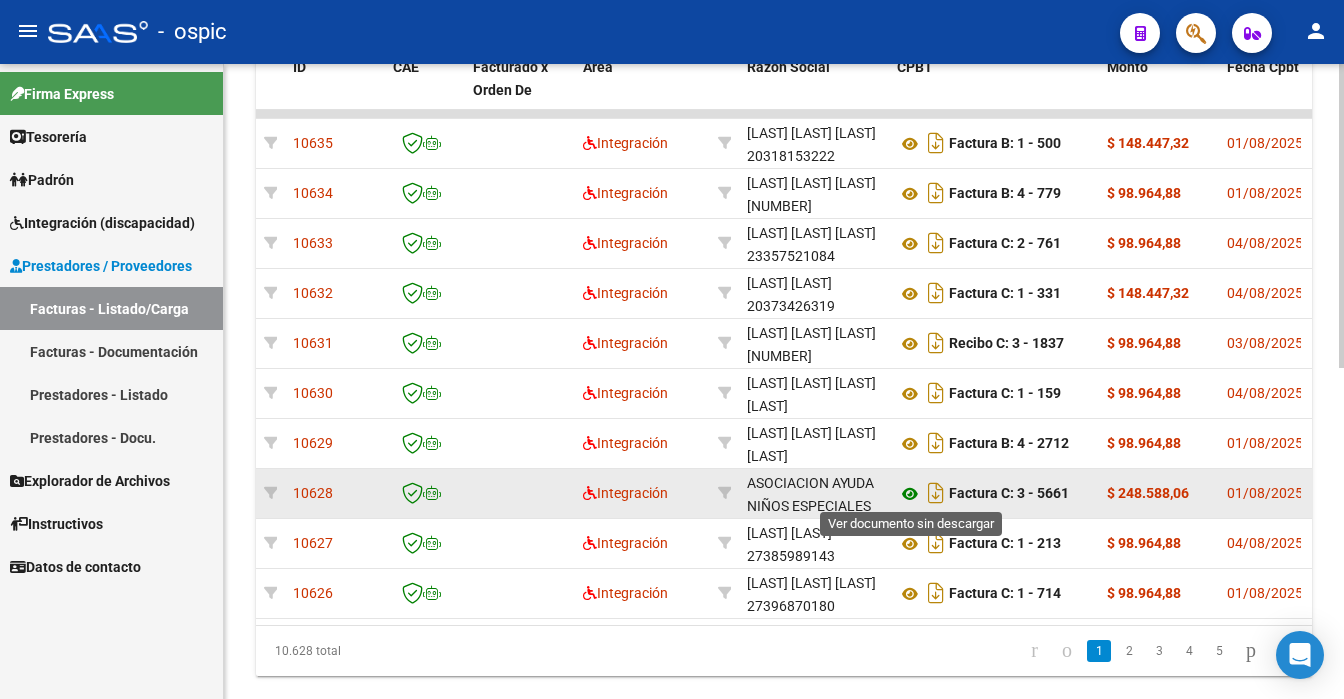 click 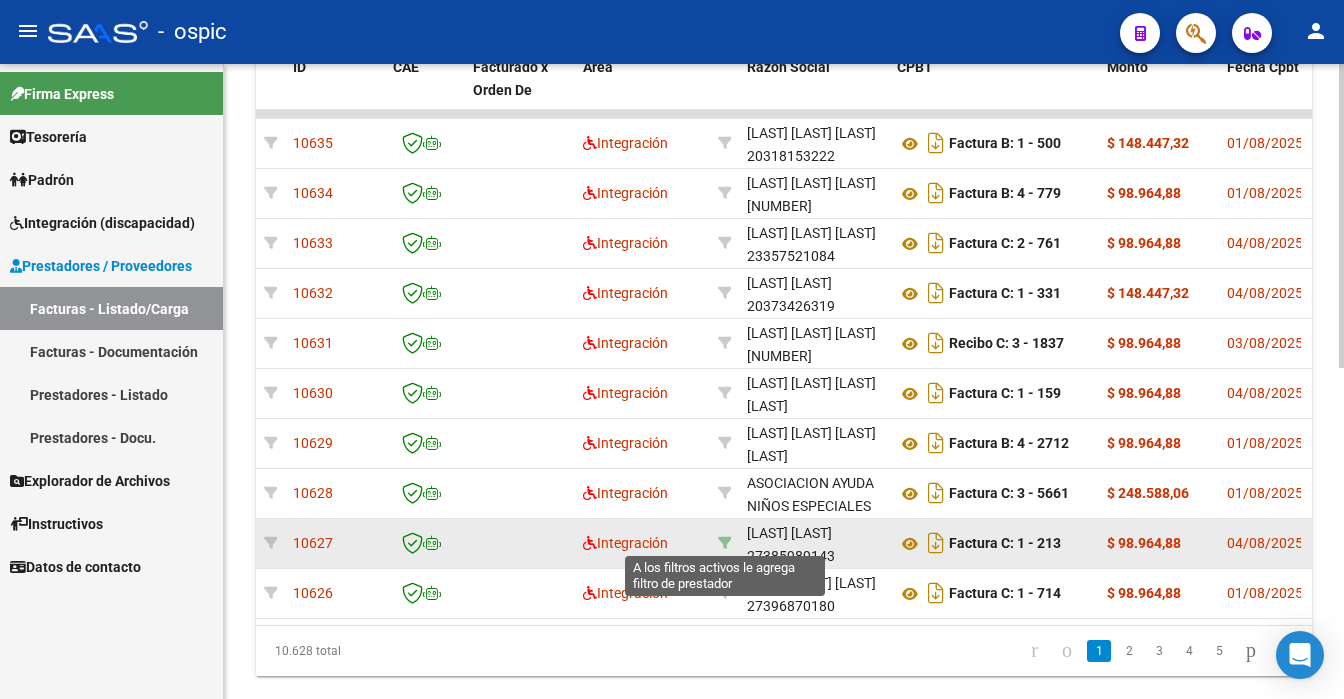 click 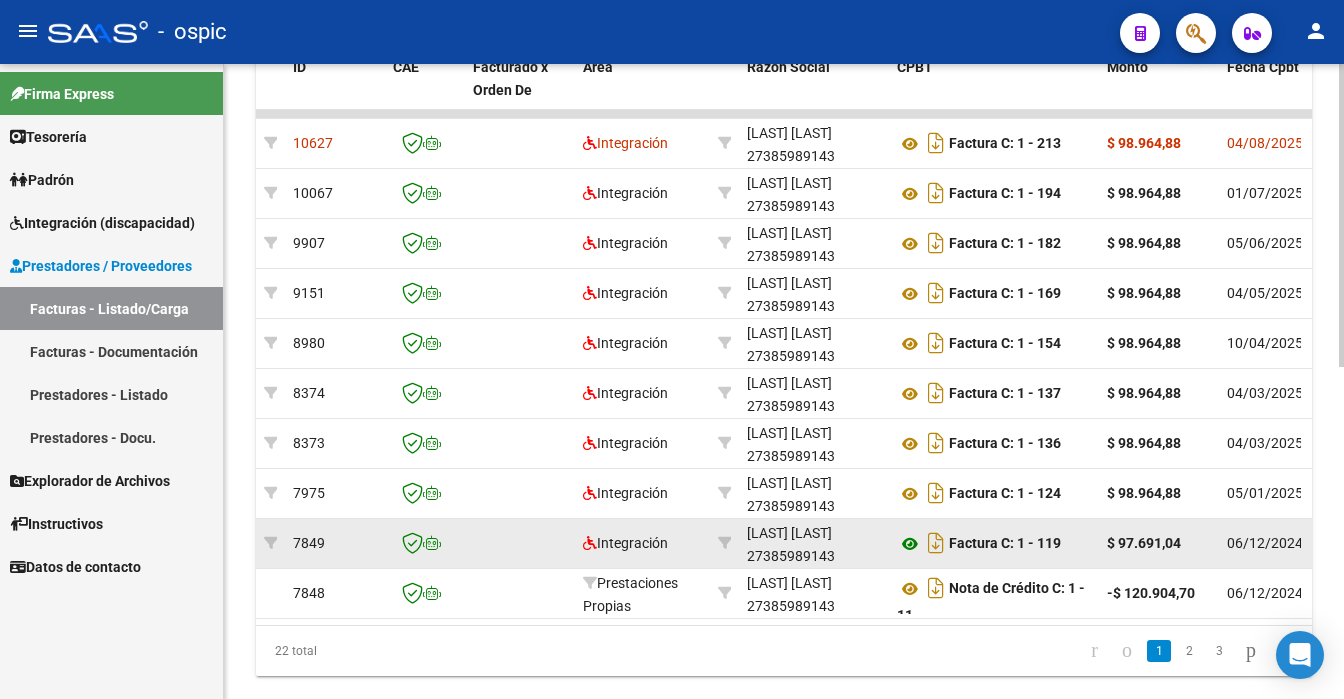 click 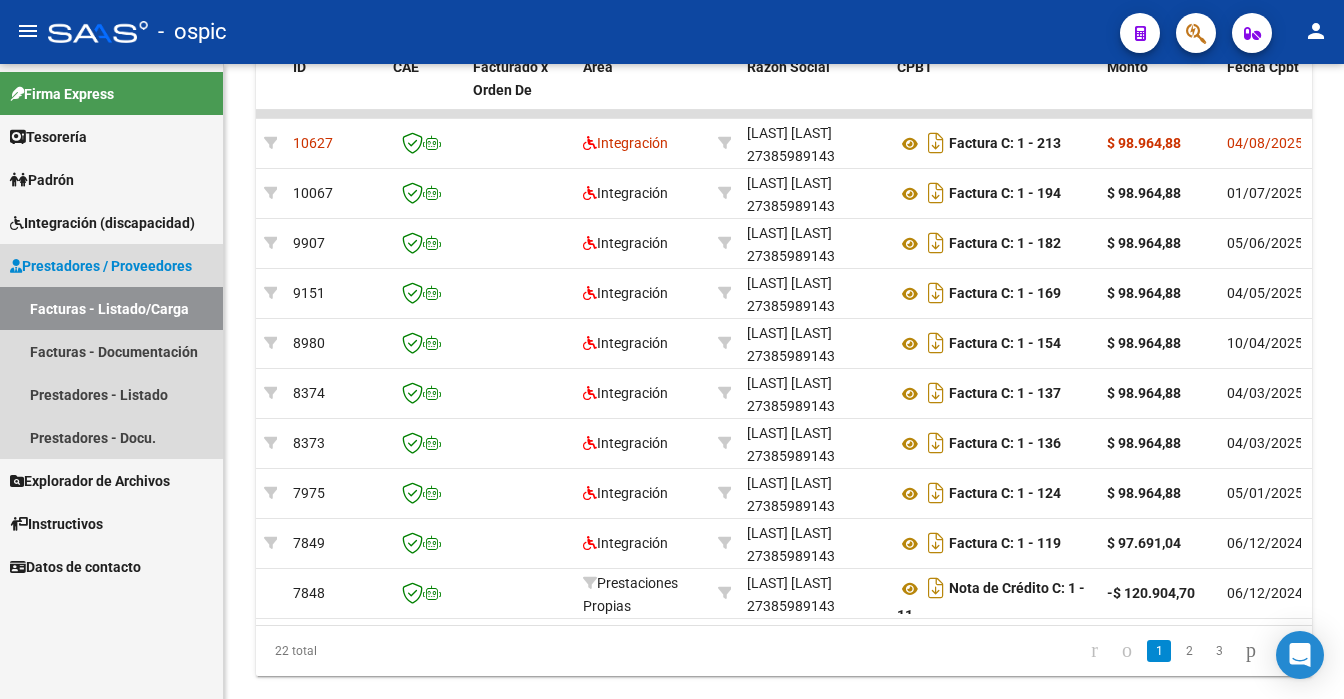 click on "Prestadores / Proveedores" at bounding box center [101, 266] 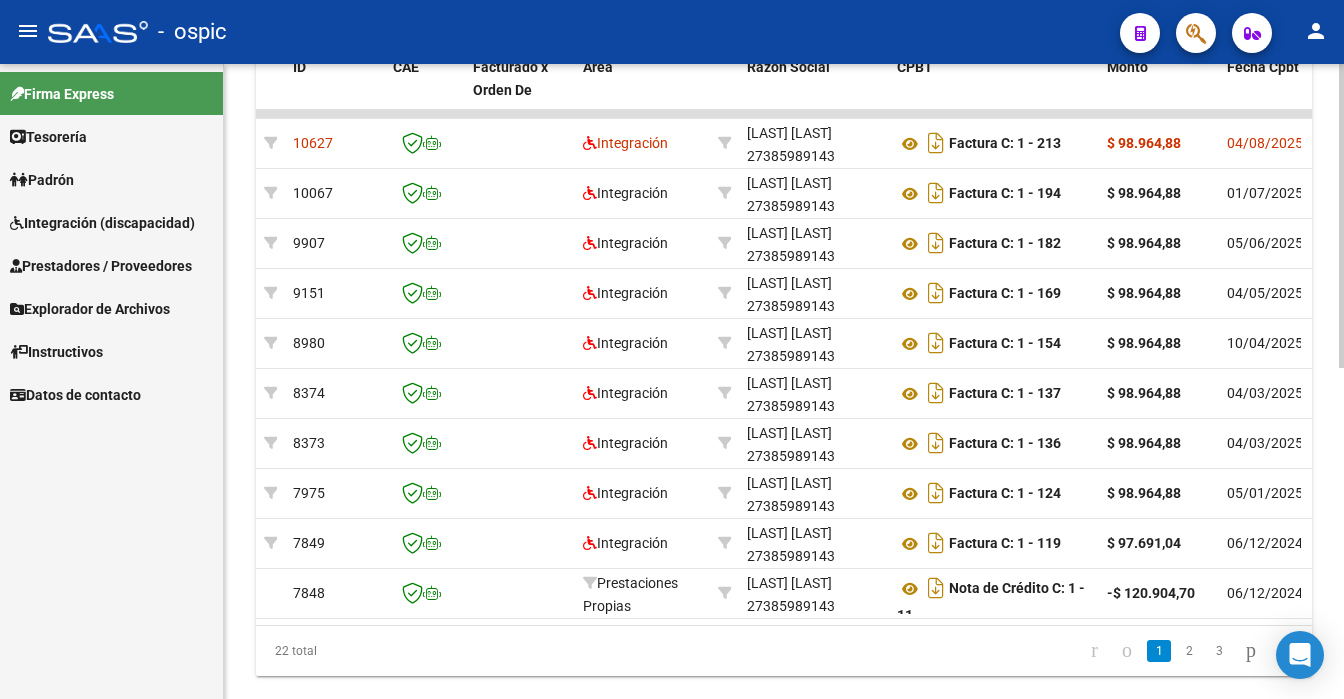 click 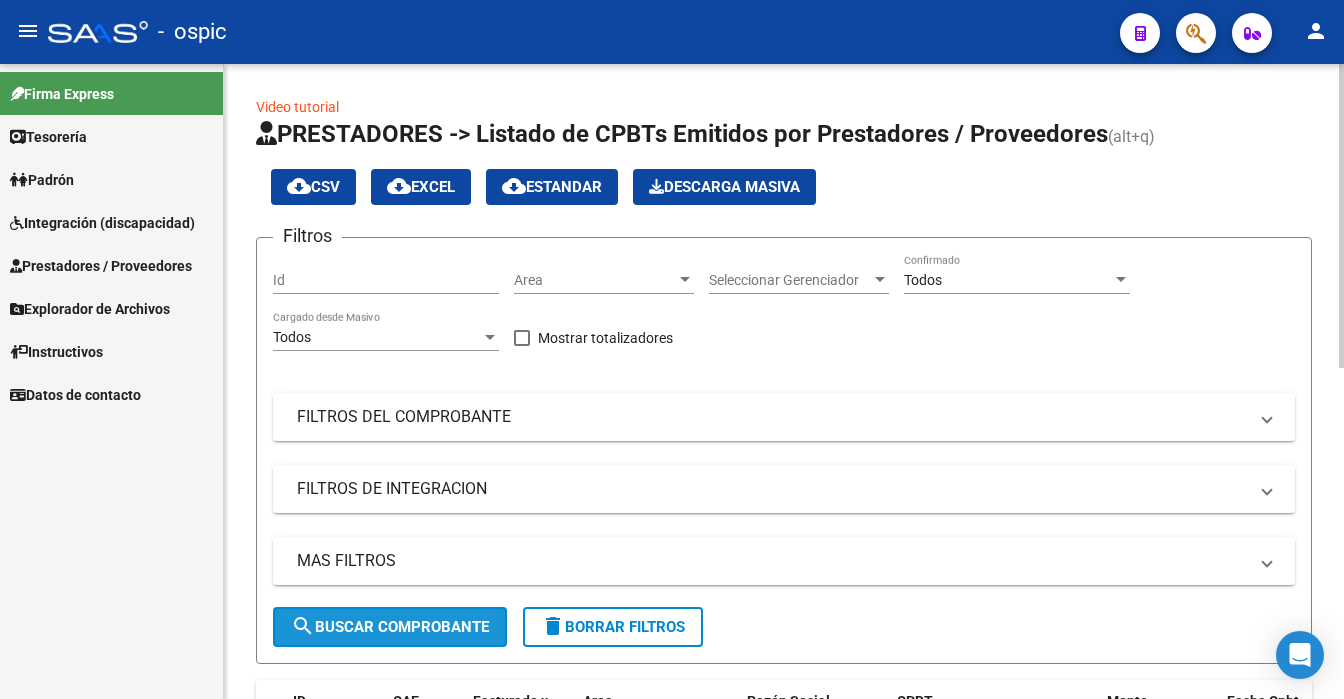 click on "search  Buscar Comprobante" 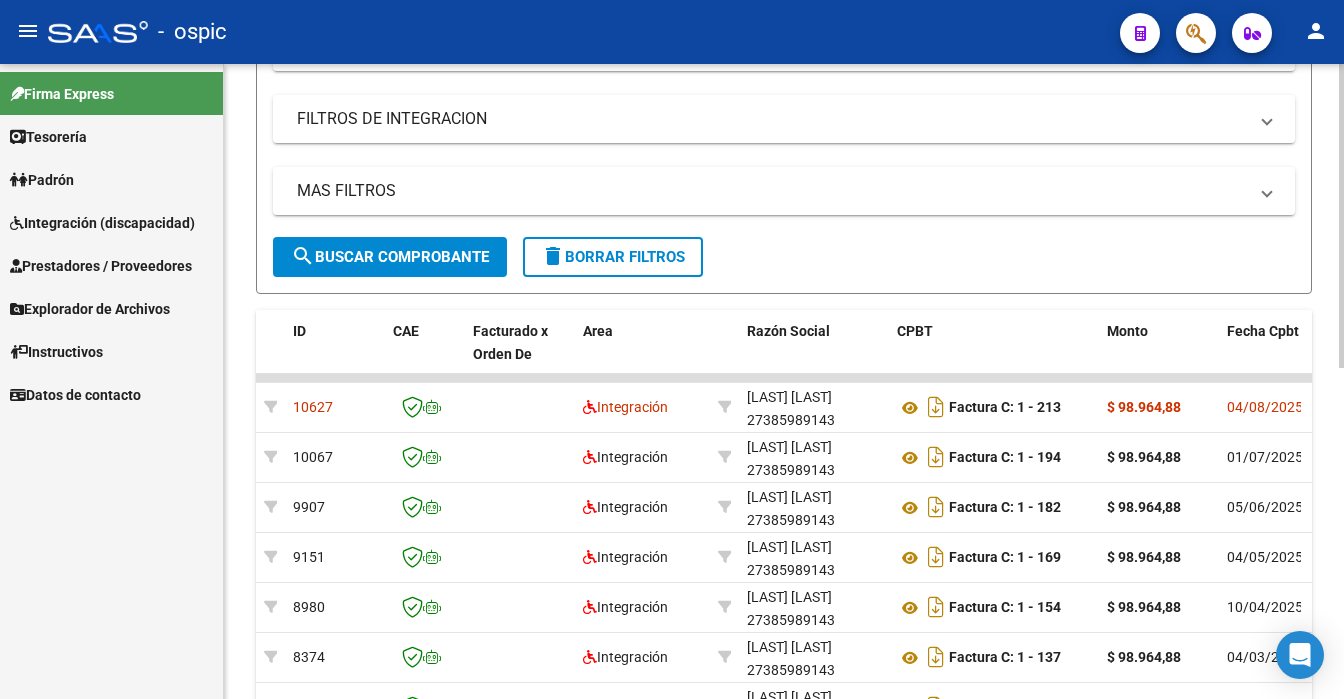 scroll, scrollTop: 0, scrollLeft: 0, axis: both 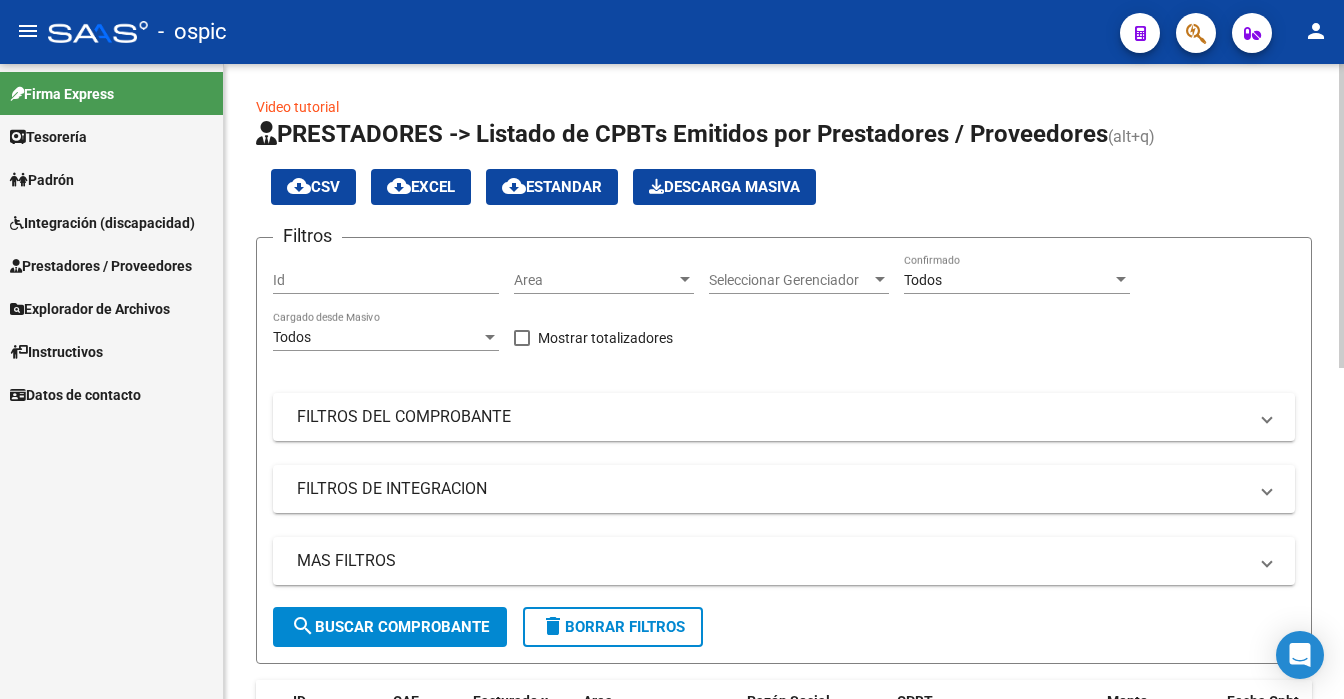 click on "menu -   ospic  person    Firma Express     Tesorería Extractos Procesados (csv) Extractos Originales (pdf)    Padrón Afiliados Empadronados Análisis Afiliado    Integración (discapacidad) Estado Presentaciones SSS Rendición Certificado Discapacidad Pedido Integración a SSS Datos Contables de Facturas Facturas Liquidadas x SSS Legajos Legajos Documentación    Prestadores / Proveedores Facturas - Listado/Carga Facturas - Documentación Prestadores - Listado Prestadores - Docu.    Explorador de Archivos Integración DS.SUBSIDIO DR.ENVIO DS.DEVERR DS.DEVOK    Instructivos    Datos de contacto  Video tutorial   PRESTADORES -> Listado de CPBTs Emitidos por Prestadores / Proveedores (alt+q) cloud_download  CSV  cloud_download  EXCEL  cloud_download  Estandar   Descarga Masiva
Filtros Id Area Area Seleccionar Gerenciador Seleccionar Gerenciador Todos Confirmado Todos Cargado desde Masivo   Mostrar totalizadores   FILTROS DEL COMPROBANTE  Comprobante Tipo Comprobante Tipo Start date – End date –" 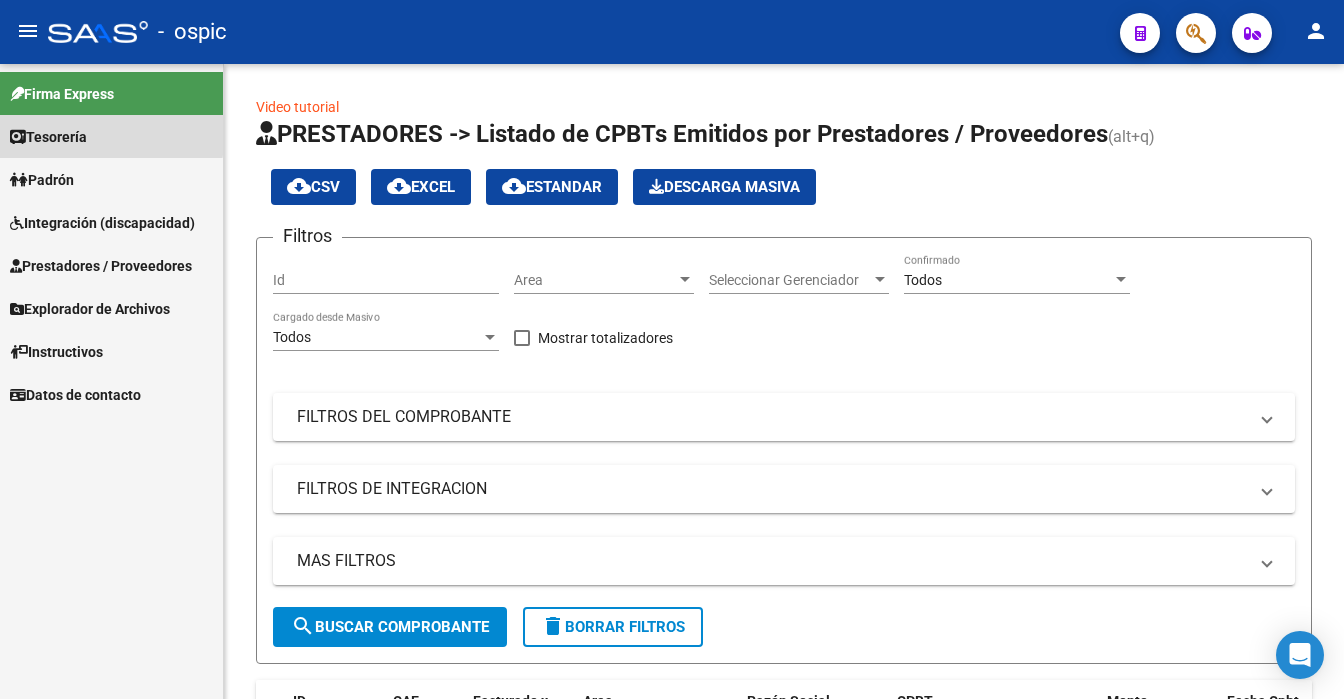 click on "Tesorería" at bounding box center [48, 137] 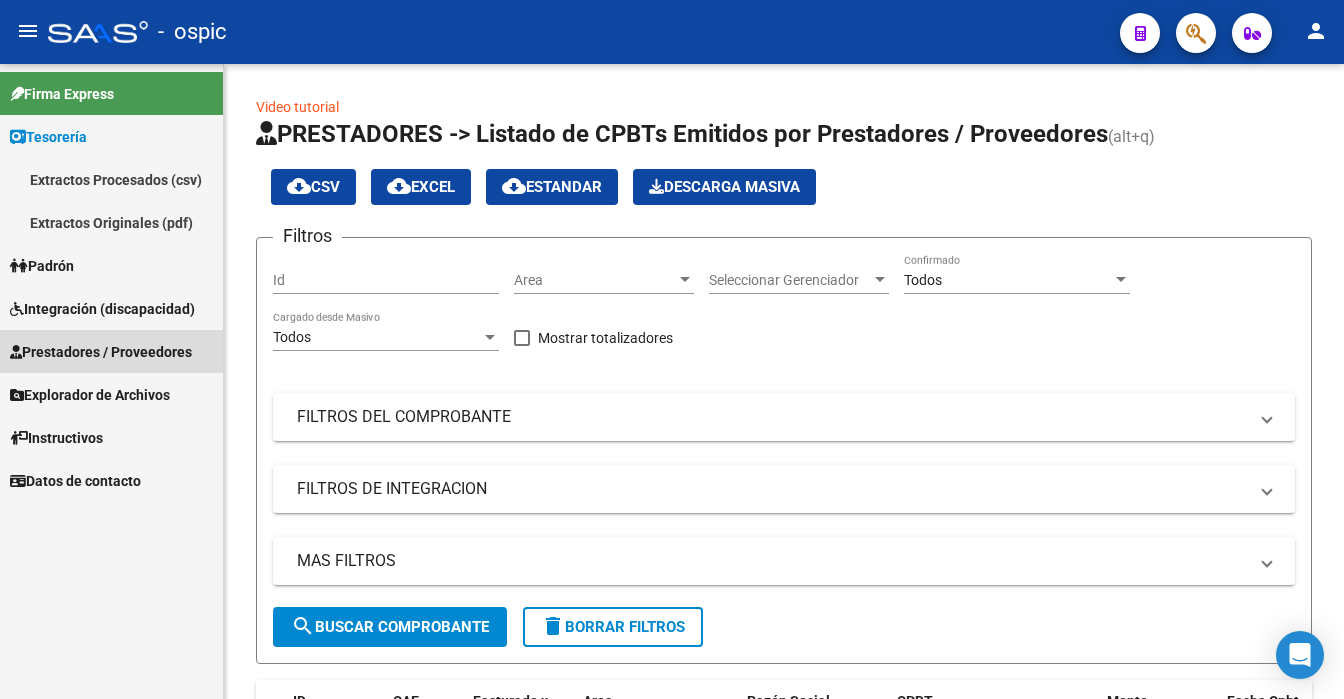click on "Prestadores / Proveedores" at bounding box center (101, 352) 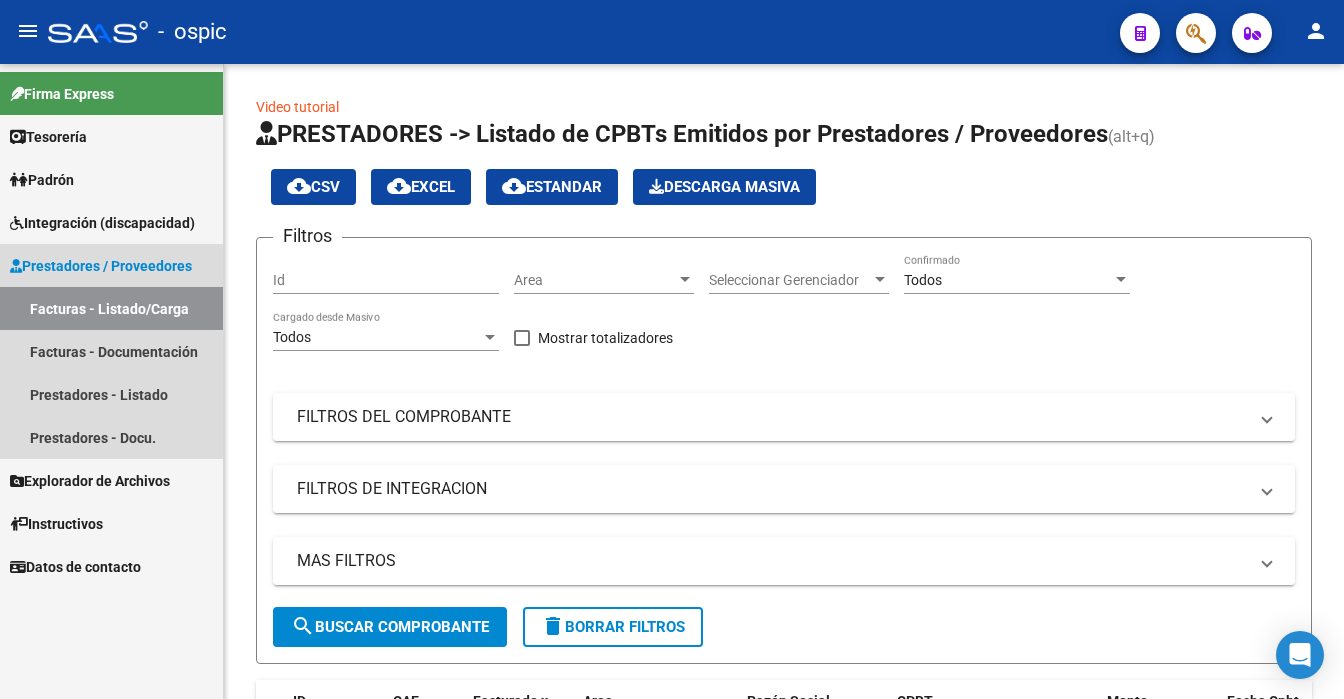click on "Prestadores / Proveedores" at bounding box center [111, 265] 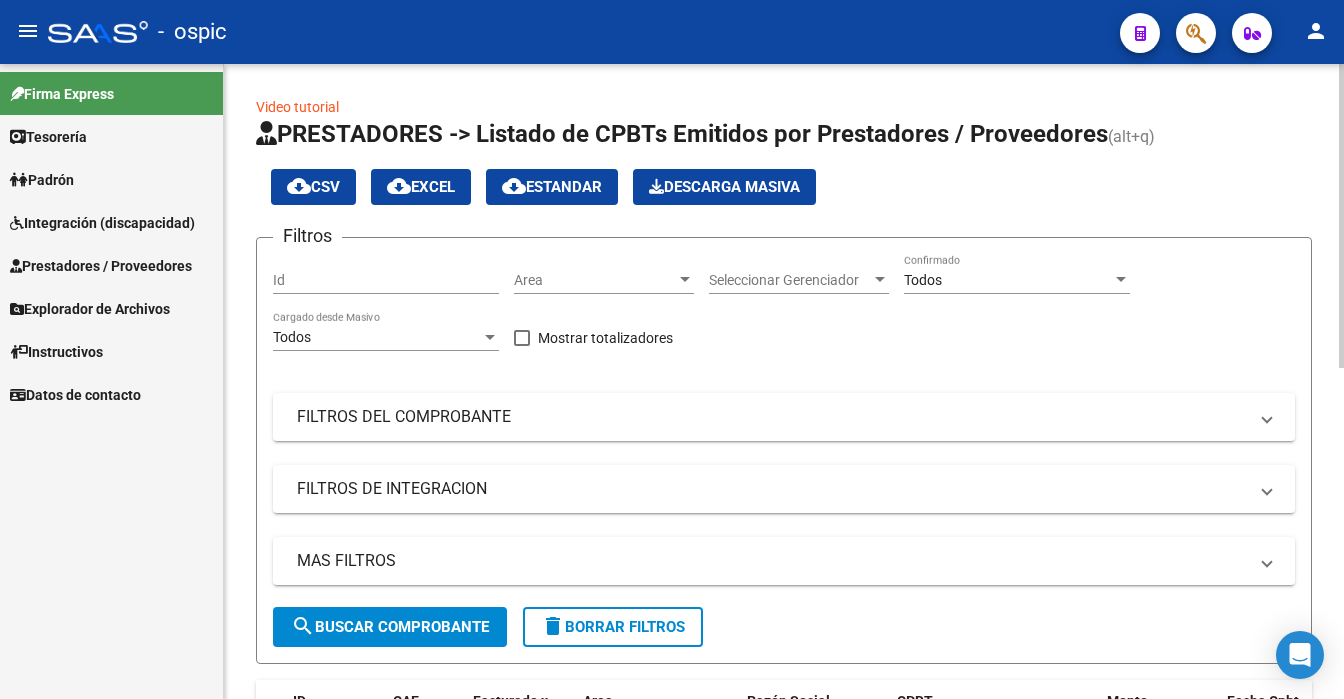 click on "Todos" at bounding box center [1008, 280] 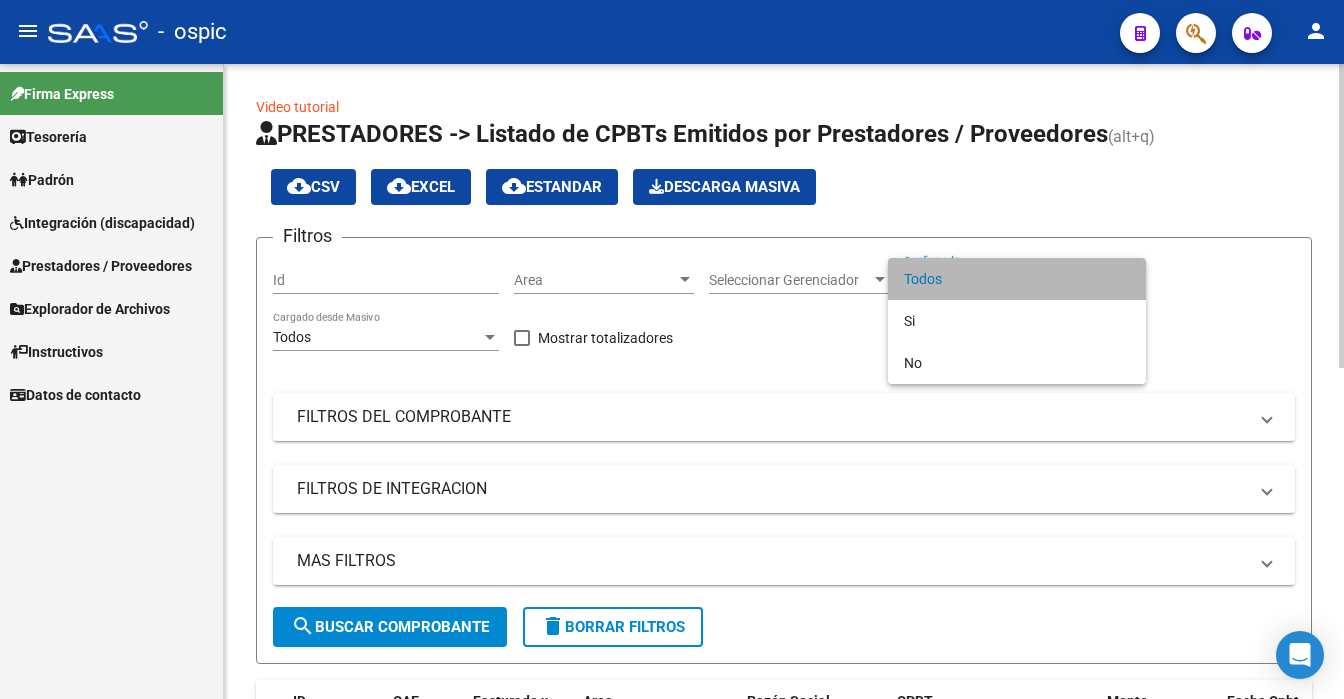 click on "Todos" at bounding box center (1017, 279) 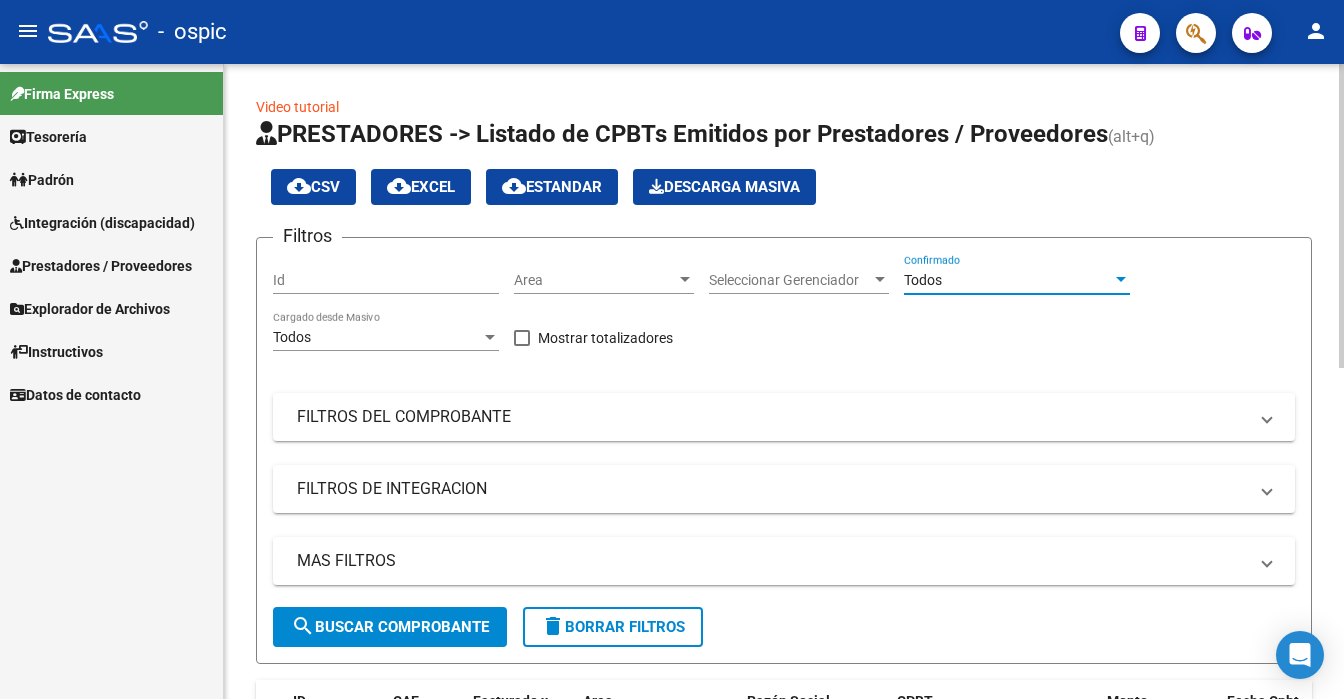 click on "search  Buscar Comprobante" 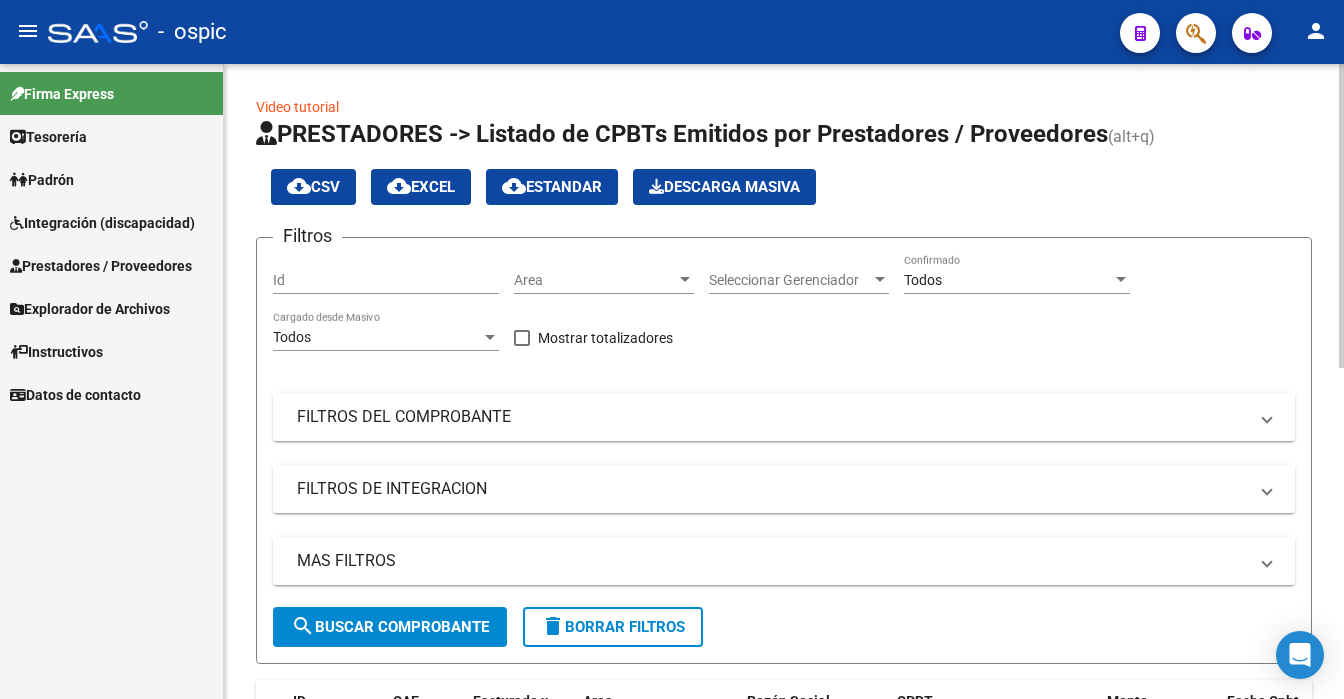 click 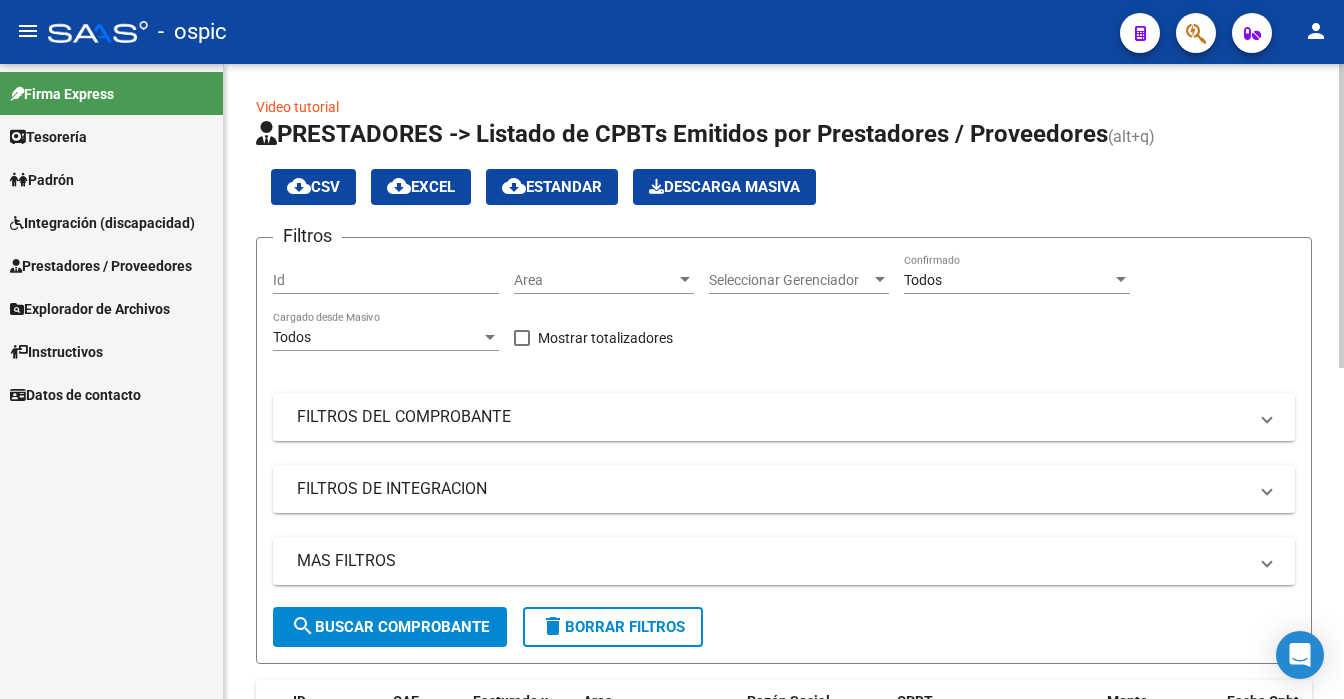 scroll, scrollTop: 634, scrollLeft: 0, axis: vertical 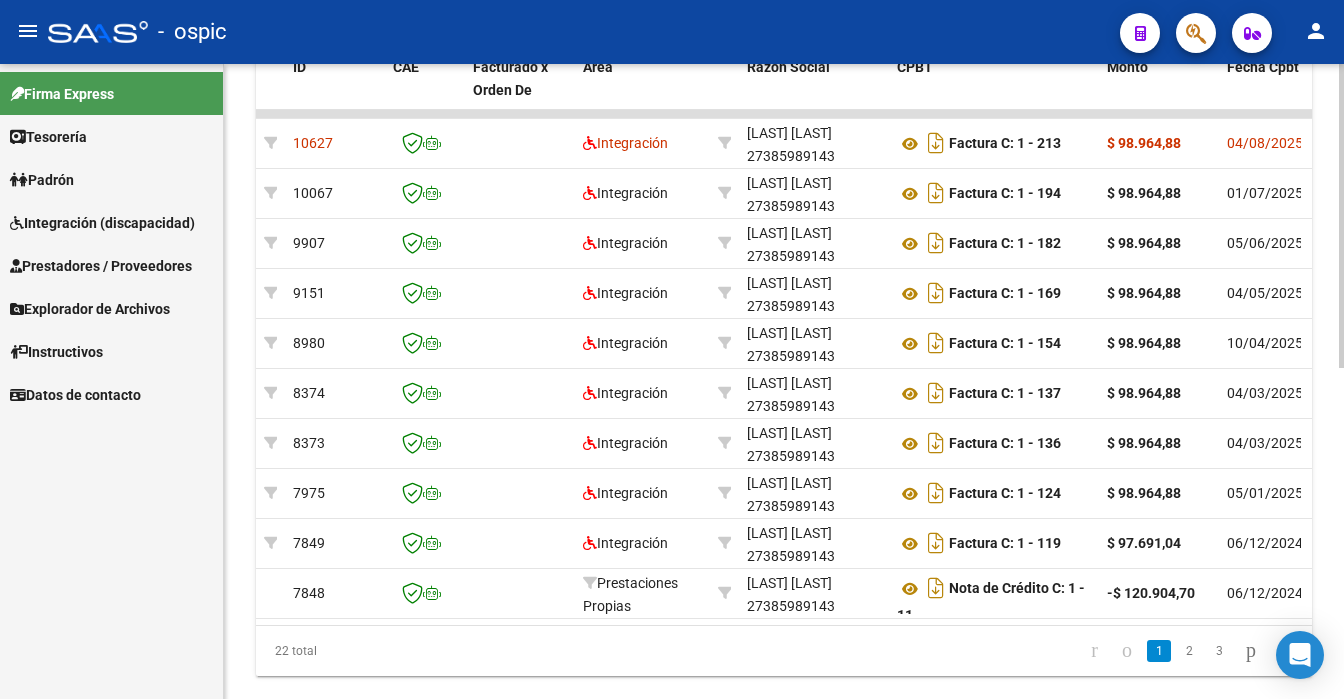 click on "Video tutorial   PRESTADORES -> Listado de CPBTs Emitidos por Prestadores / Proveedores (alt+q) cloud_download  CSV  cloud_download  EXCEL  cloud_download  Estandar   Descarga Masiva
Filtros Id Area Area Seleccionar Gerenciador Seleccionar Gerenciador Todos Confirmado Todos Cargado desde Masivo   Mostrar totalizadores   FILTROS DEL COMPROBANTE  Comprobante Tipo Comprobante Tipo Start date – End date Fec. Comprobante Desde / Hasta Días Emisión Desde(cant. días) Días Emisión Hasta(cant. días) 27385989143 CUIT / Razón Social Pto. Venta Nro. Comprobante Código SSS CAE Válido CAE Válido Todos Cargado Módulo Hosp. Todos Tiene facturacion Apócrifa Hospital Refes  FILTROS DE INTEGRACION  Todos Cargado en Para Enviar SSS Período De Prestación Campos del Archivo de Rendición Devuelto x SSS (dr_envio) Todos Rendido x SSS (dr_envio) Tipo de Registro Tipo de Registro Período Presentación Período Presentación Campos del Legajo Asociado (preaprobación) Afiliado Legajo (cuil/nombre) Todos Todos Todos" 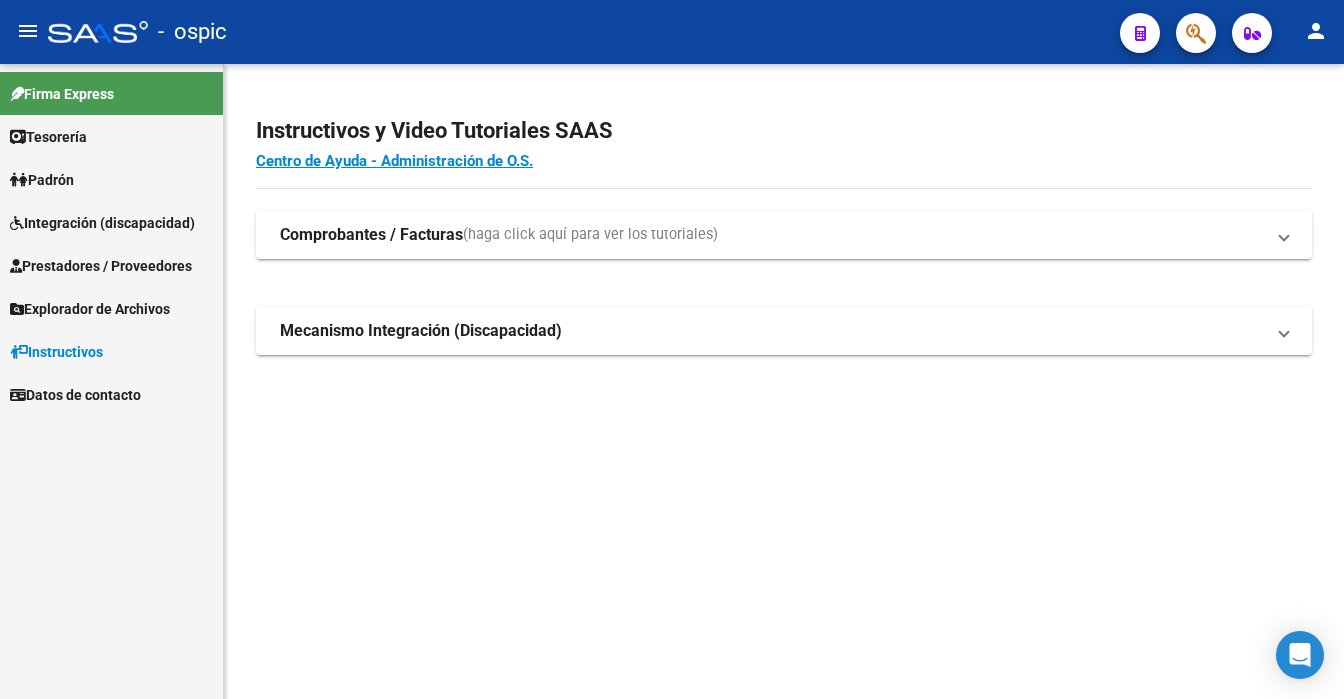 scroll, scrollTop: 0, scrollLeft: 0, axis: both 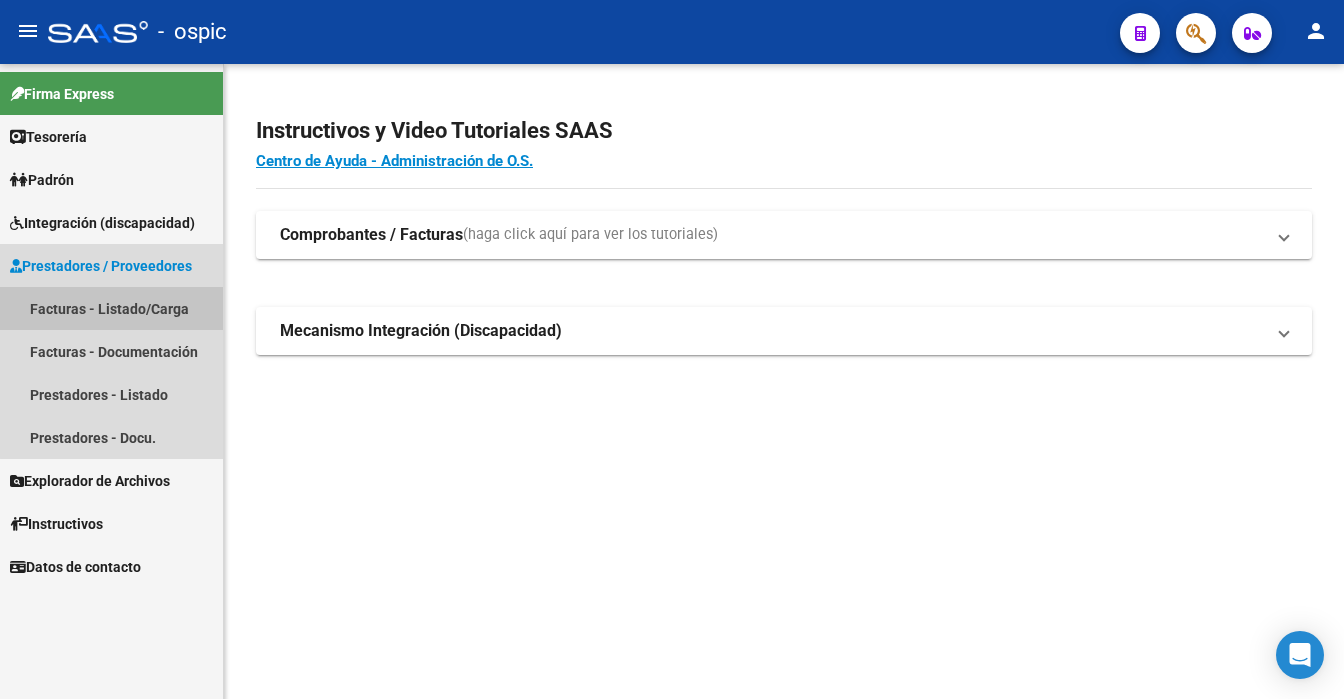 click on "Facturas - Listado/Carga" at bounding box center (111, 308) 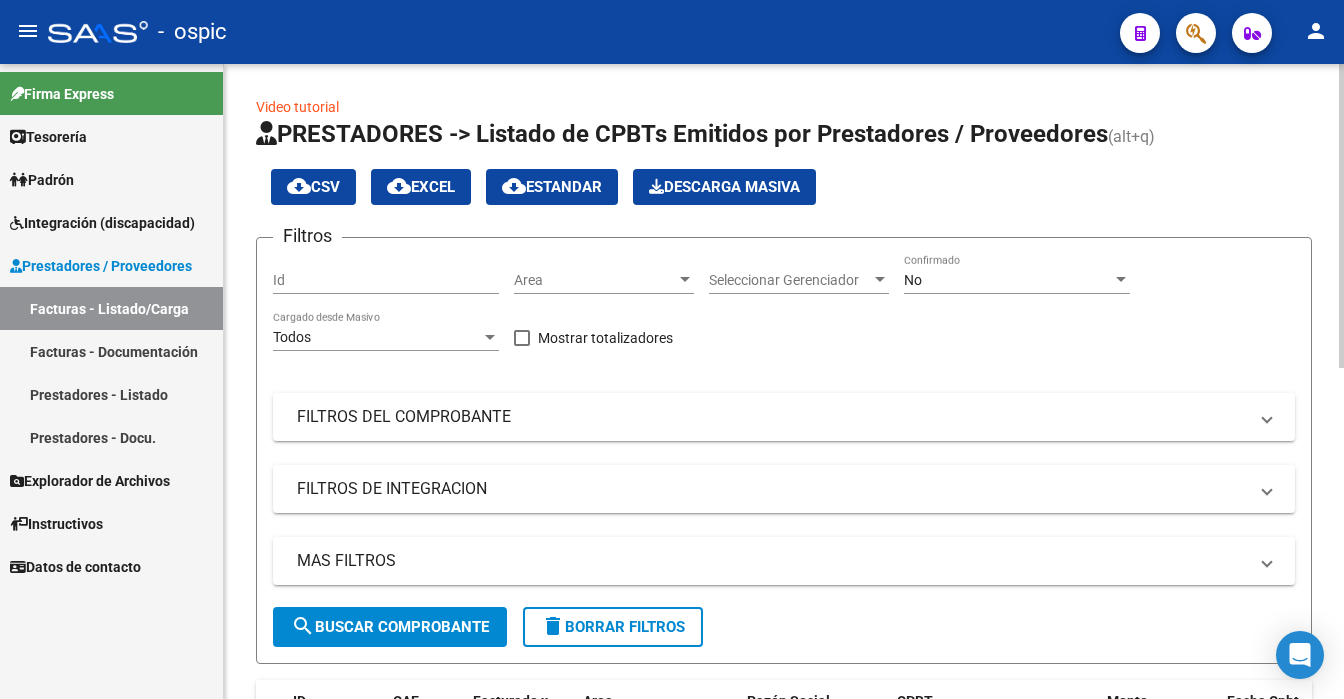 click on "No" at bounding box center (1008, 280) 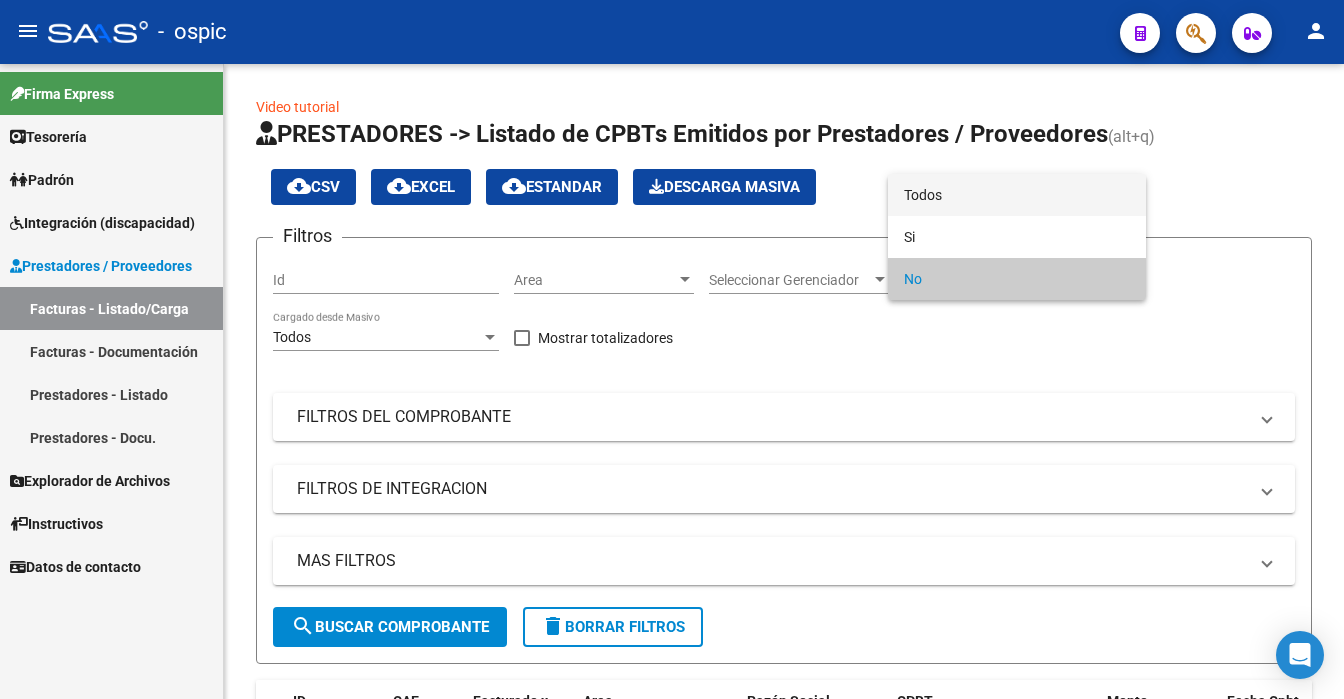 click on "Todos" at bounding box center [1017, 195] 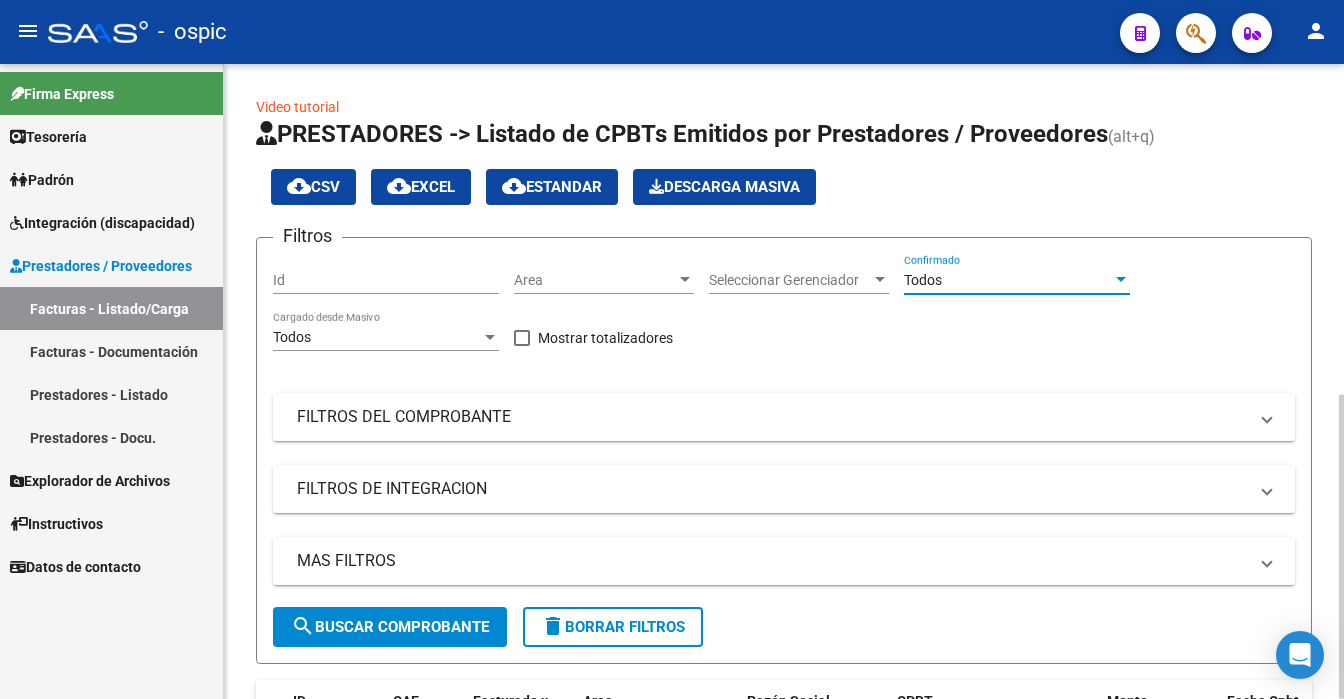 click on "search  Buscar Comprobante" 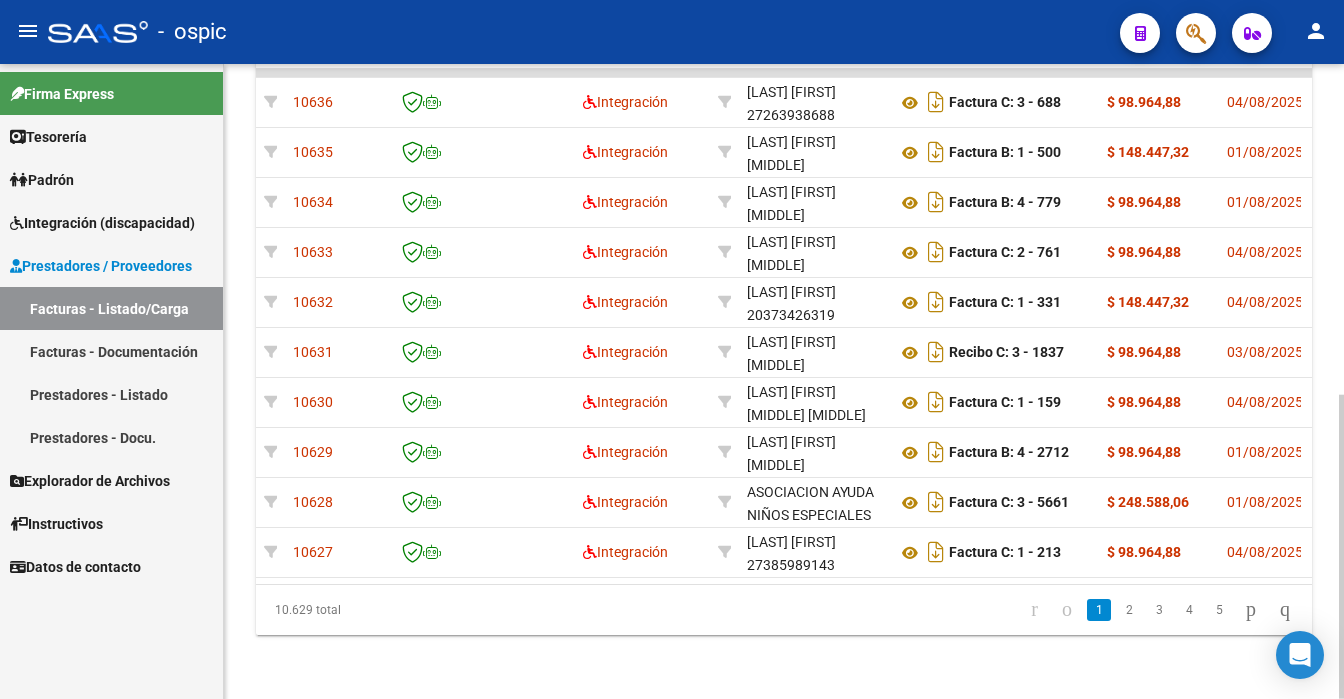 scroll, scrollTop: 650, scrollLeft: 0, axis: vertical 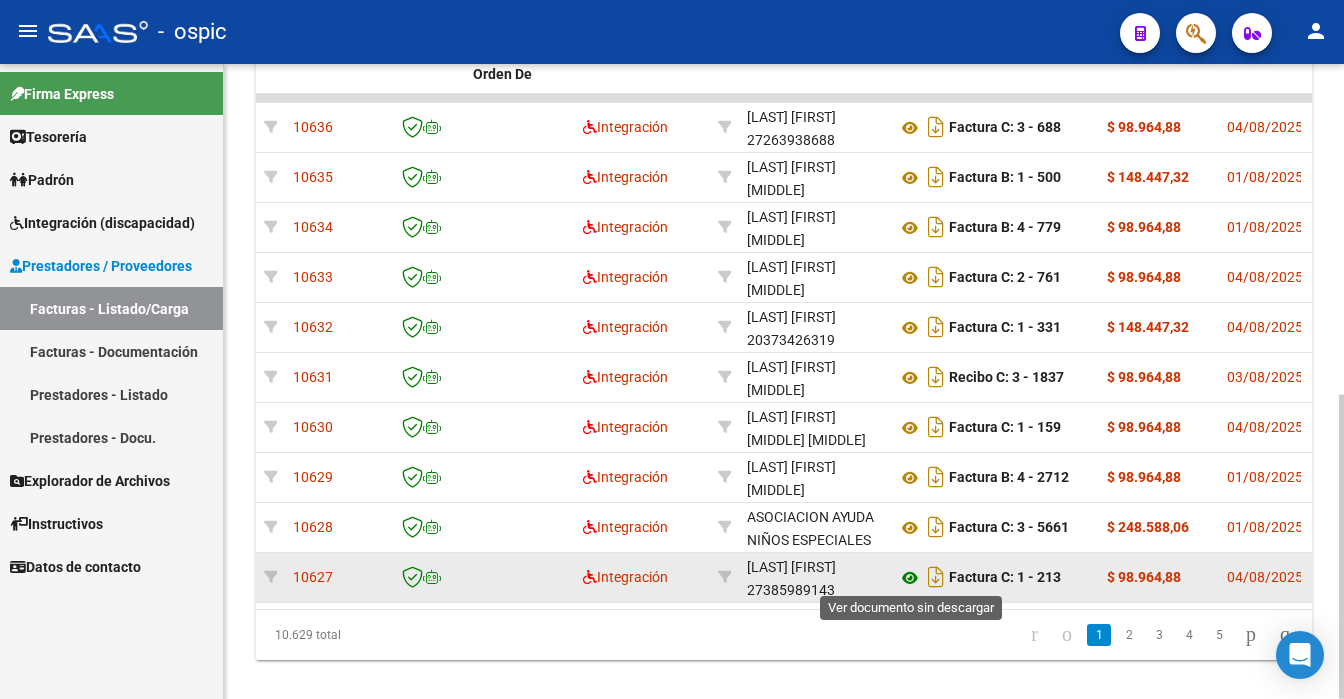 click 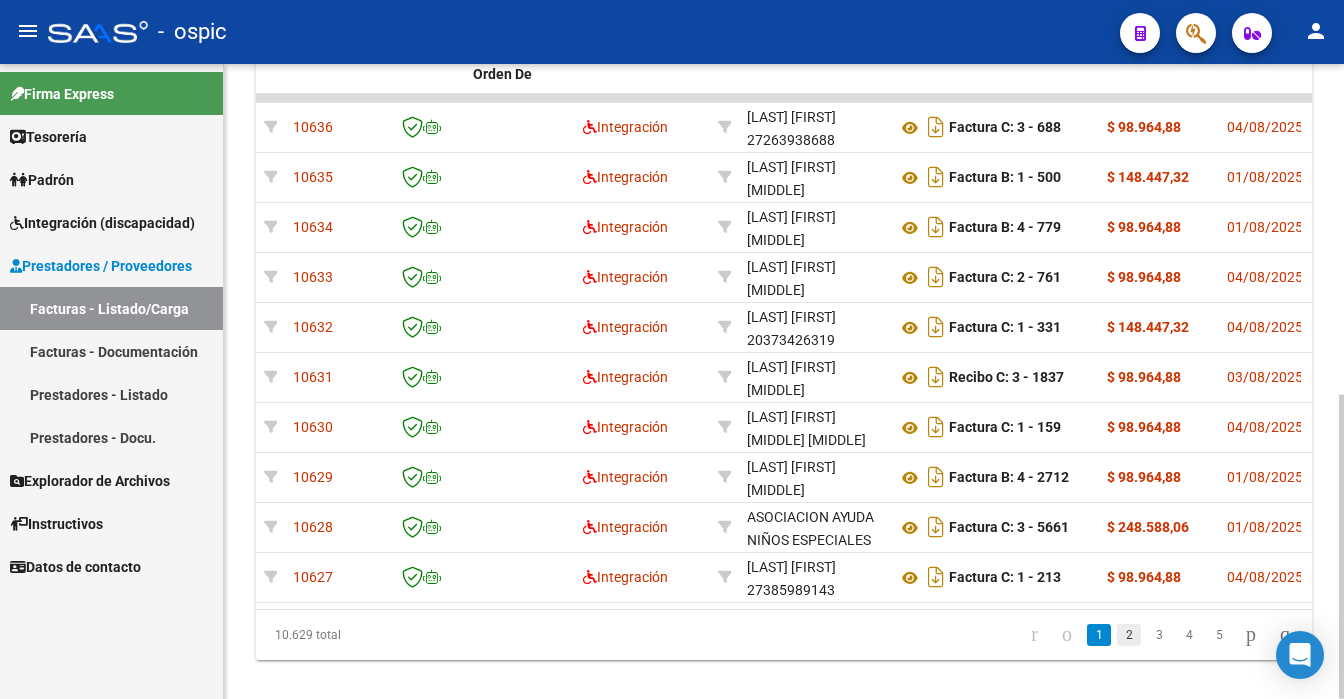 click on "2" 